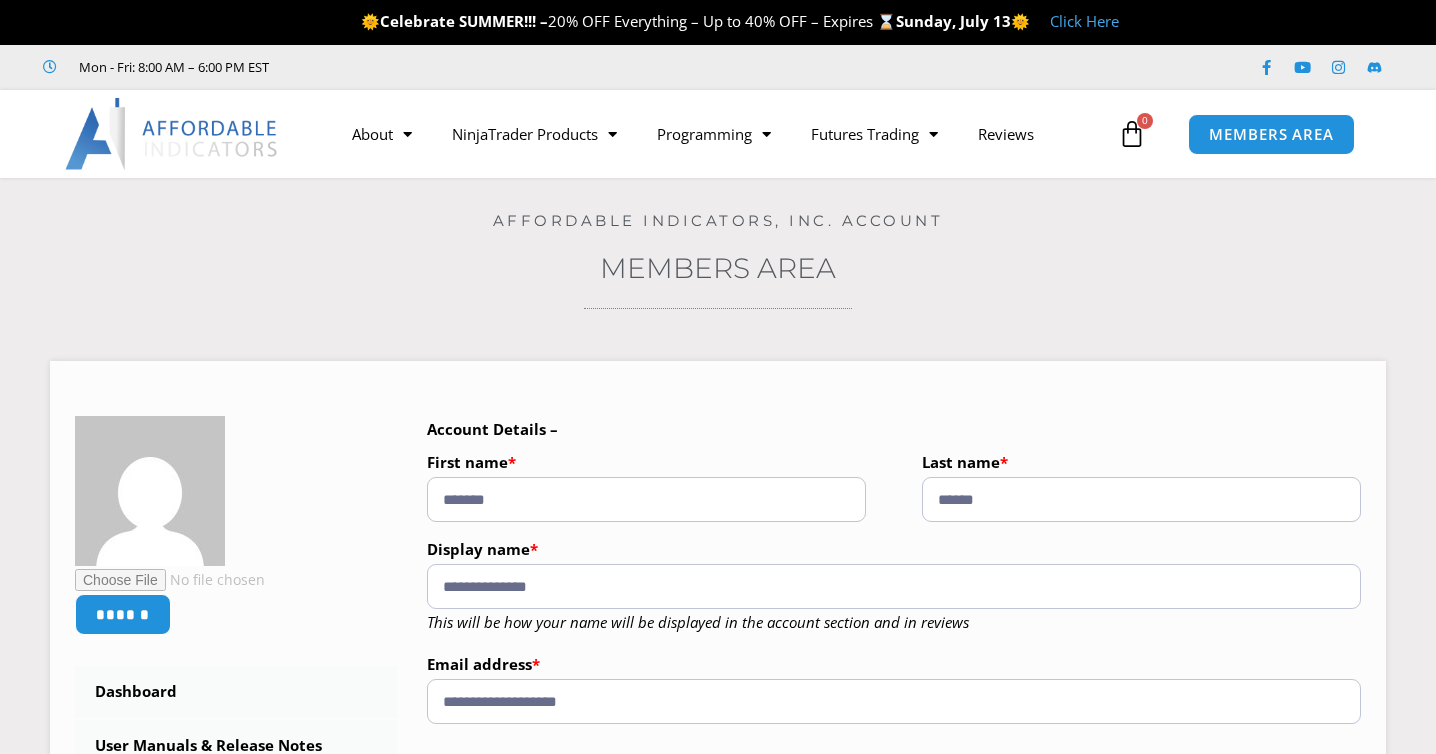 scroll, scrollTop: 0, scrollLeft: 0, axis: both 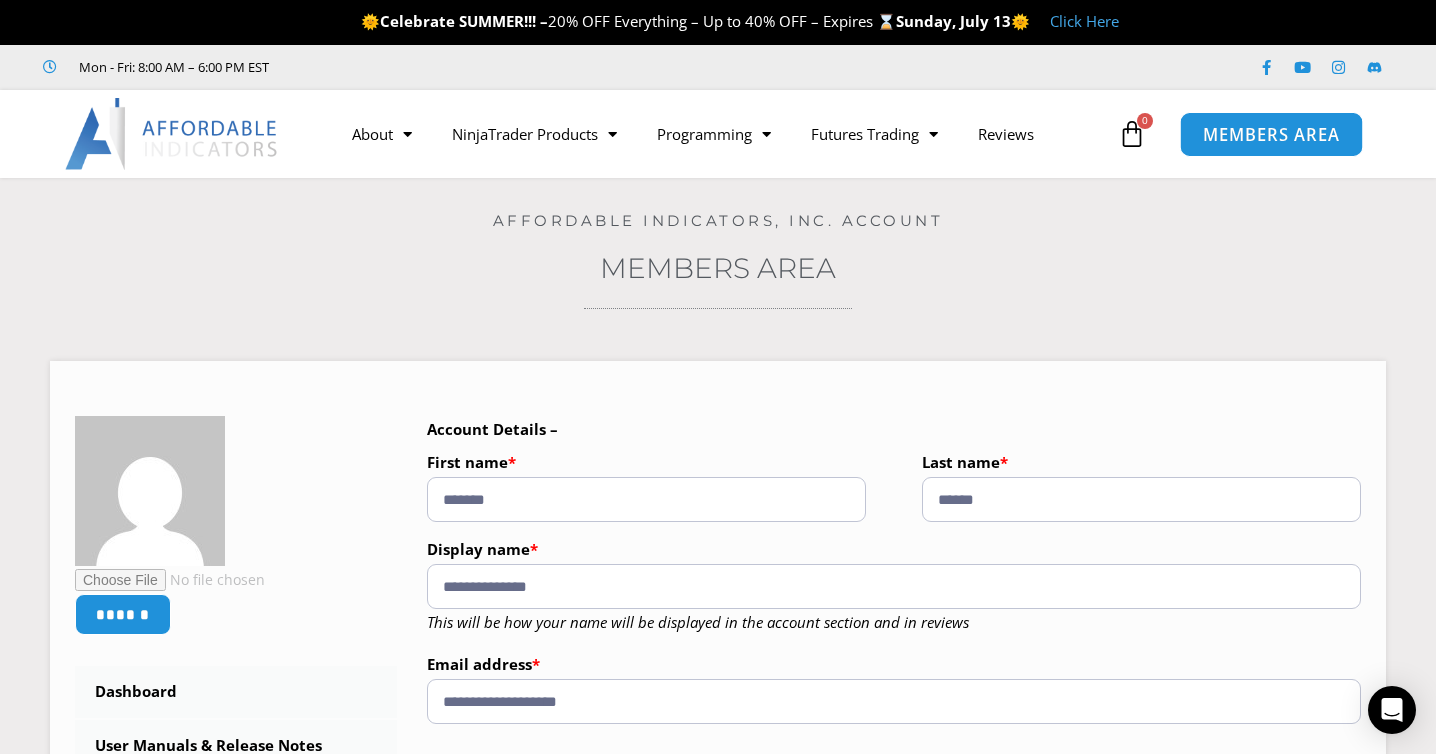 click on "MEMBERS AREA" at bounding box center (1271, 134) 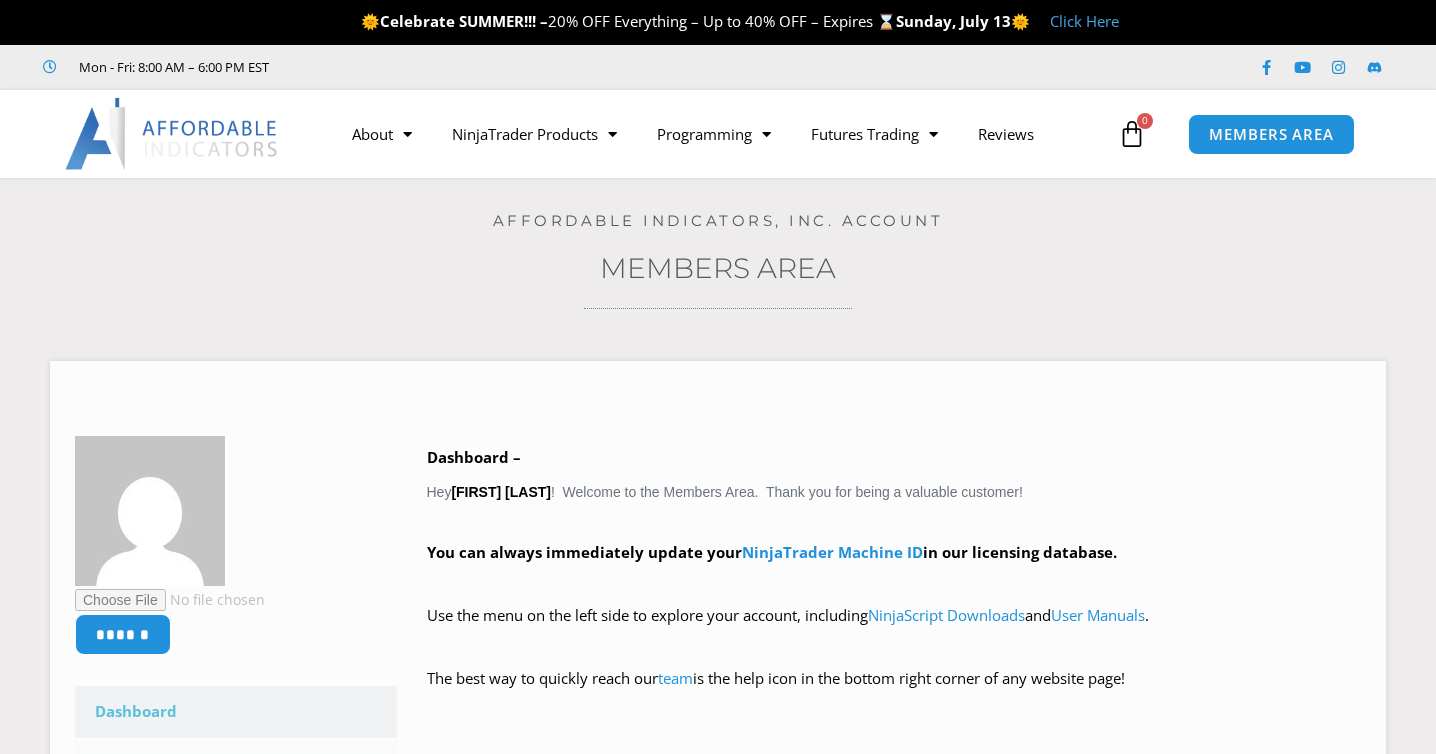 scroll, scrollTop: 0, scrollLeft: 0, axis: both 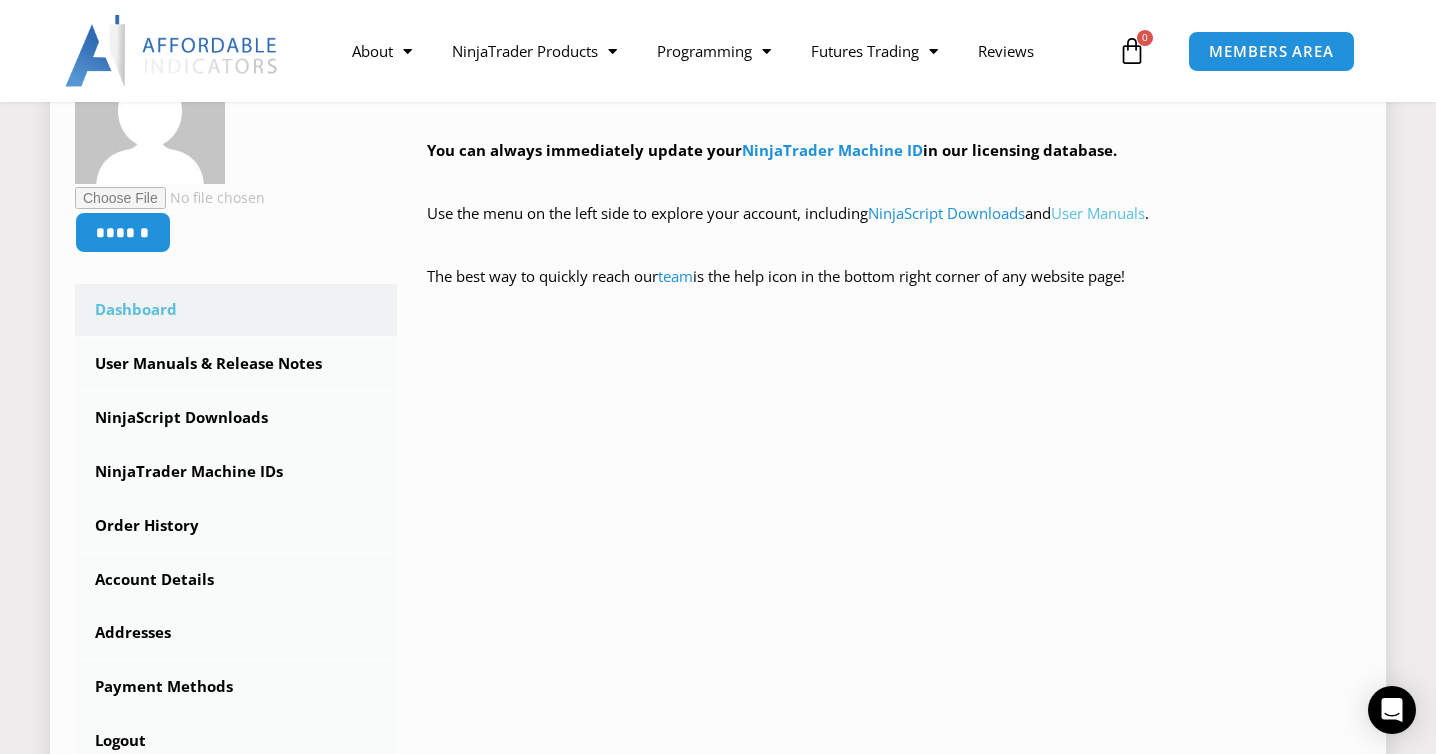 click on "User Manuals" at bounding box center (1098, 213) 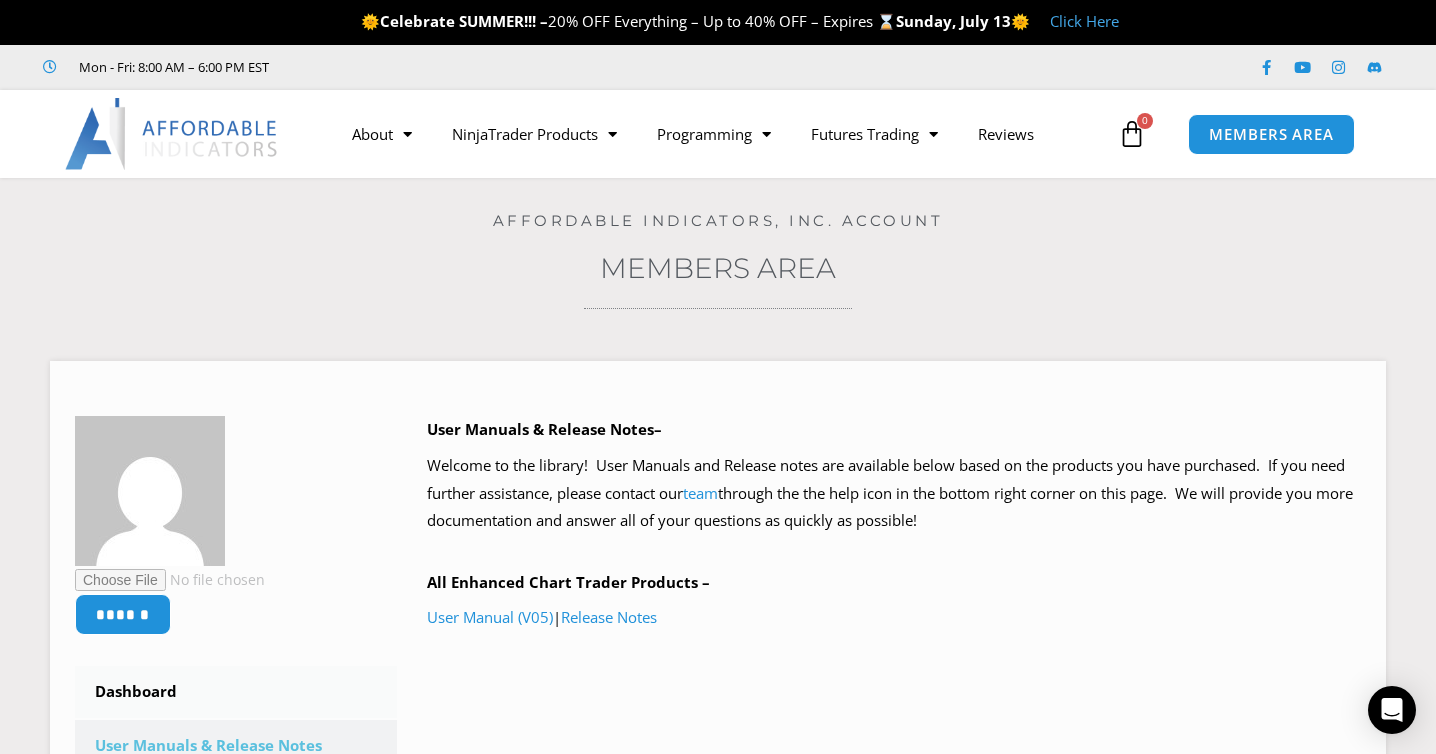 scroll, scrollTop: 0, scrollLeft: 0, axis: both 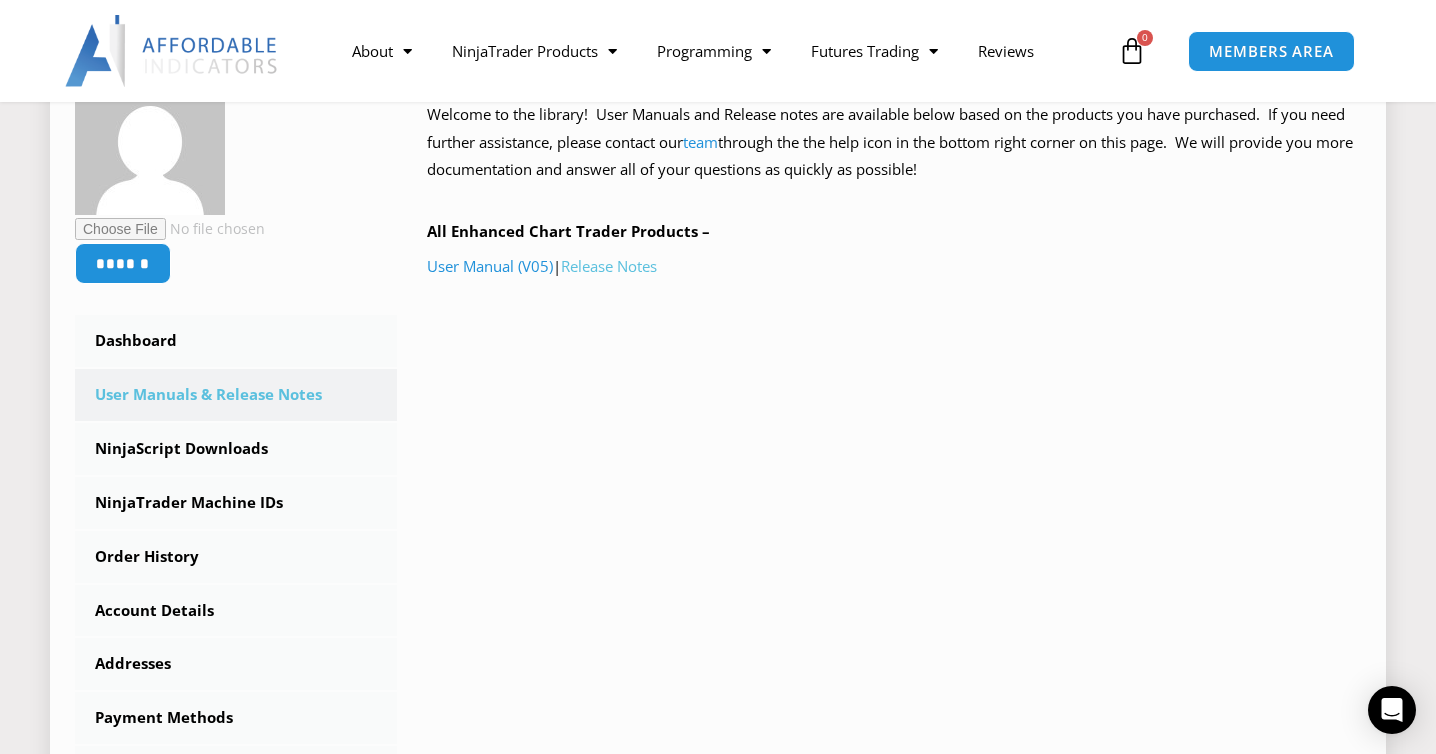 click on "Release Notes" at bounding box center [609, 266] 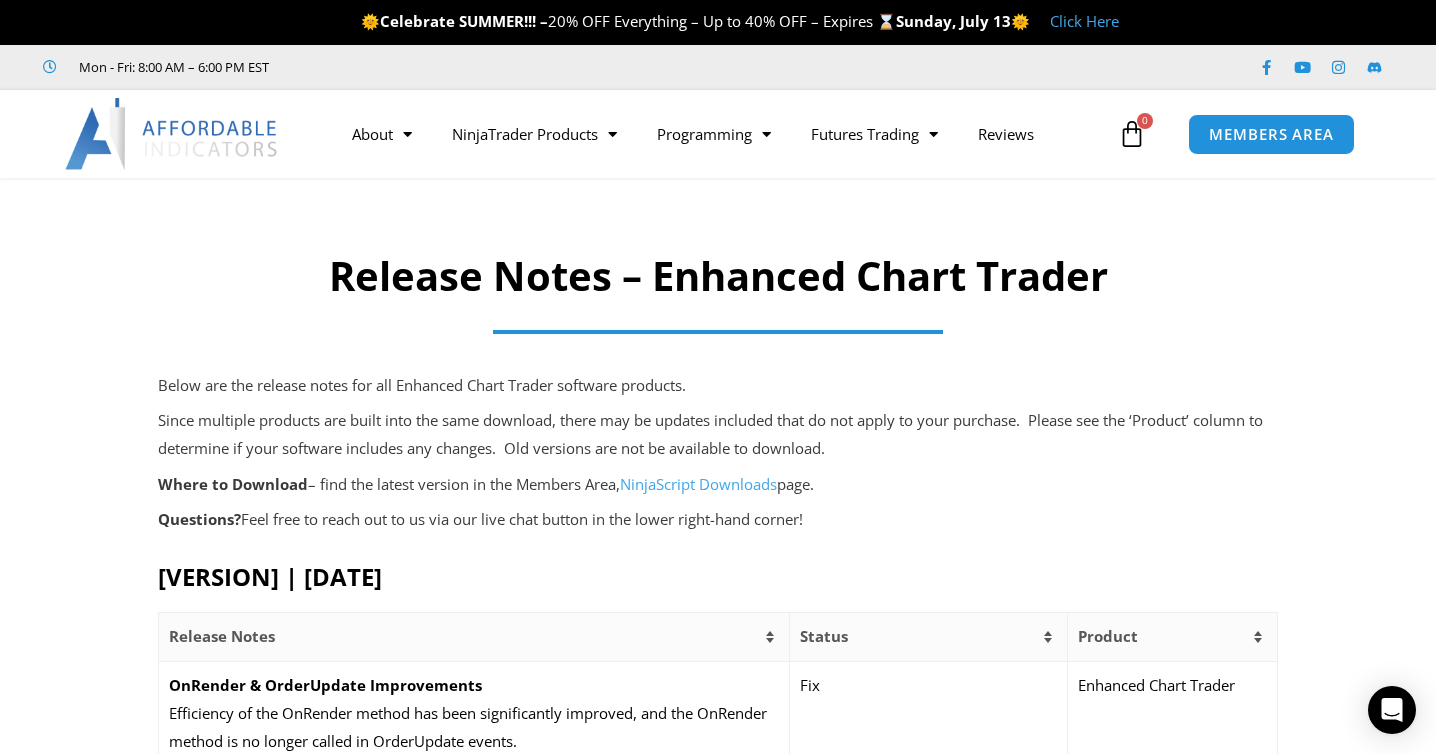 scroll, scrollTop: 0, scrollLeft: 0, axis: both 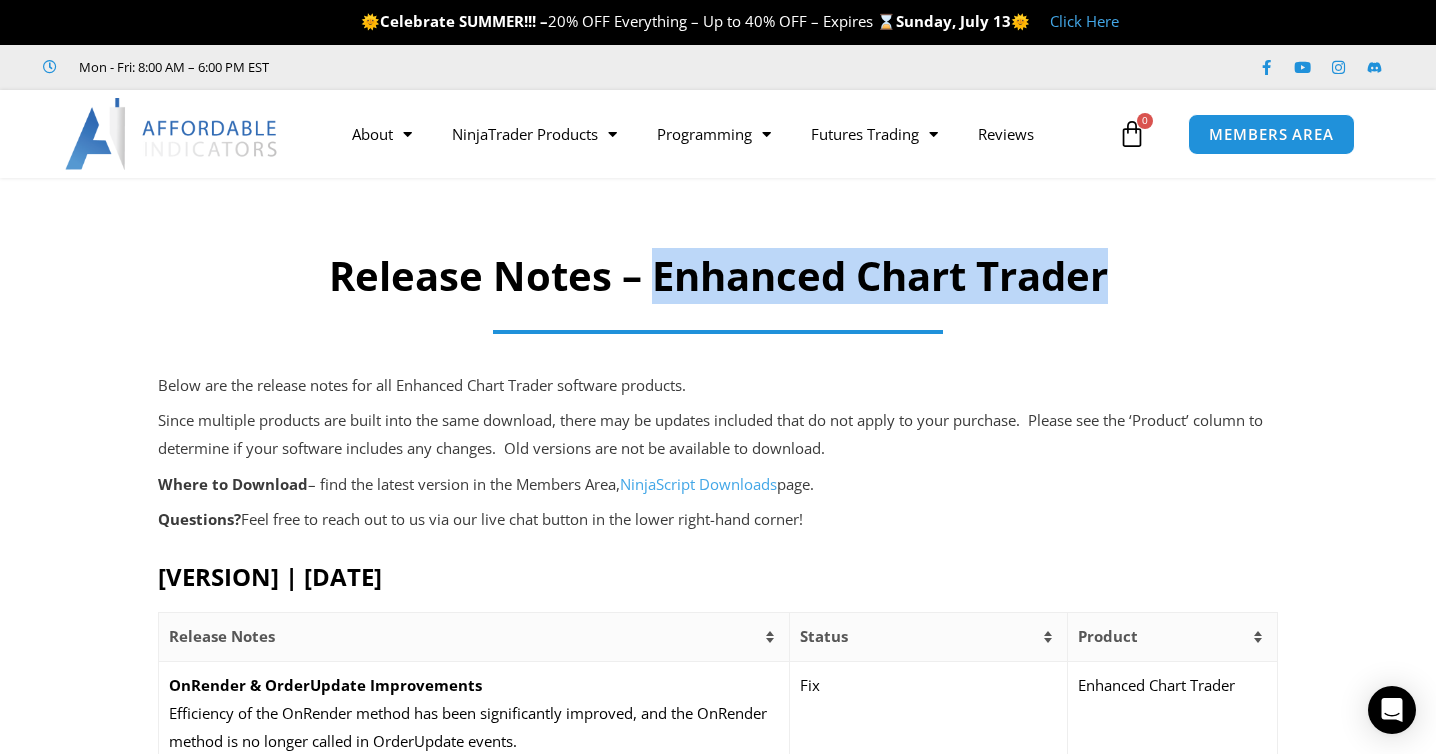 drag, startPoint x: 654, startPoint y: 275, endPoint x: 1112, endPoint y: 284, distance: 458.0884 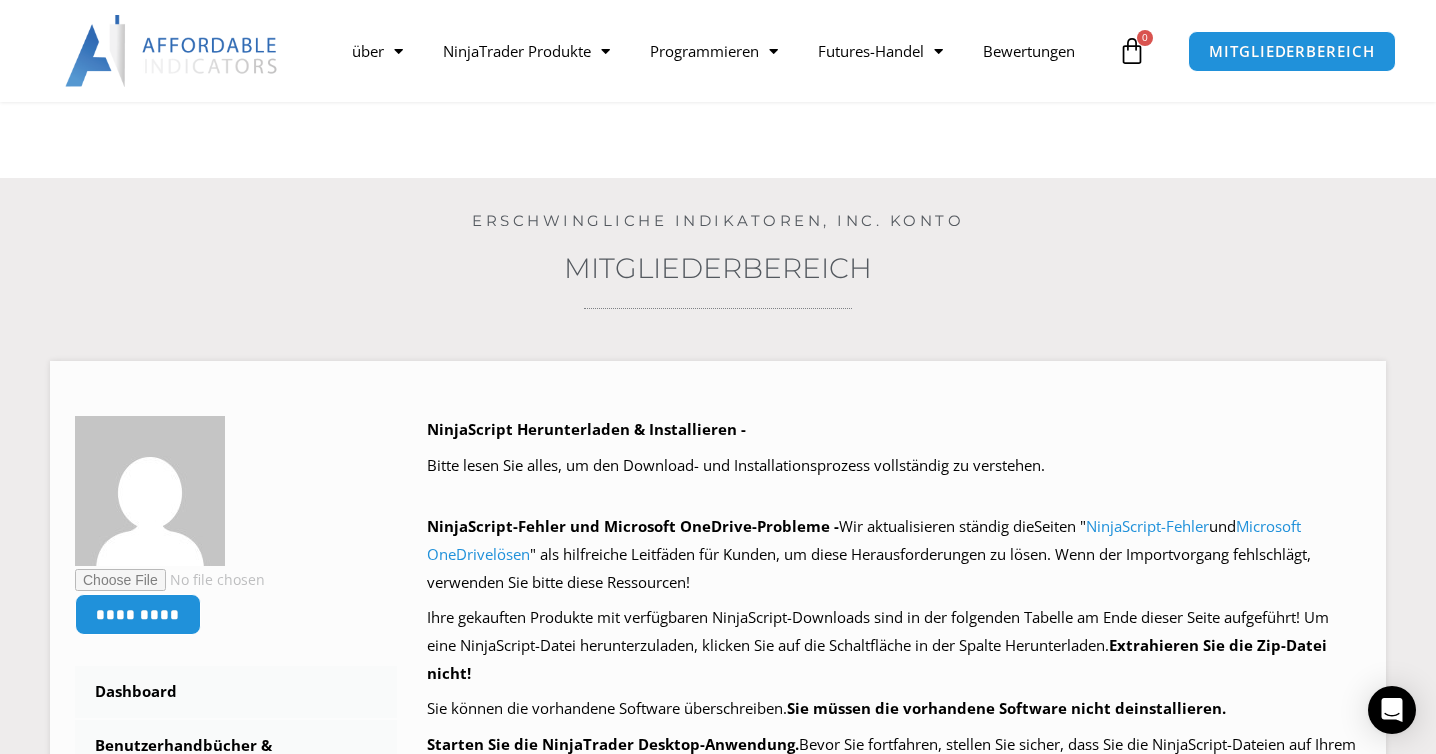 scroll, scrollTop: 1115, scrollLeft: 0, axis: vertical 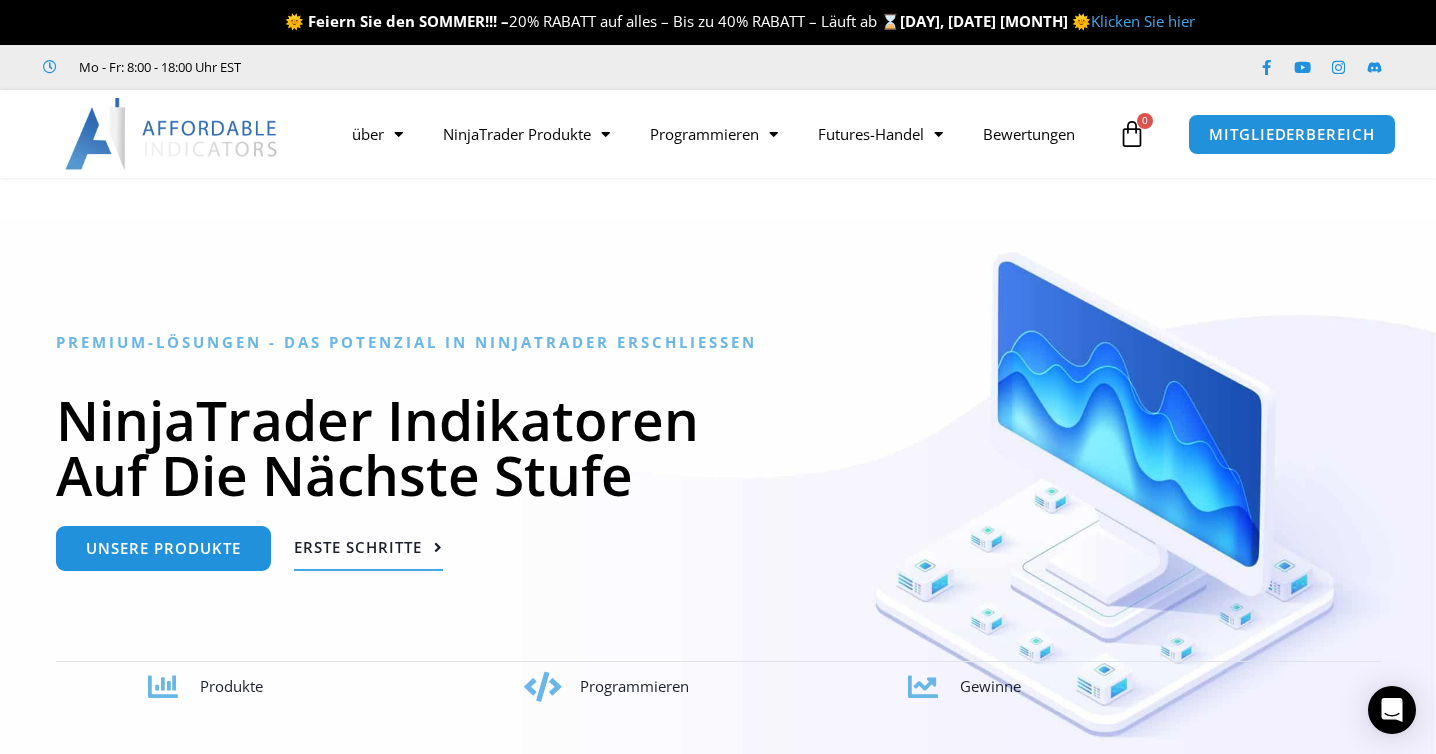 click on "Erste Schritte" at bounding box center (358, 547) 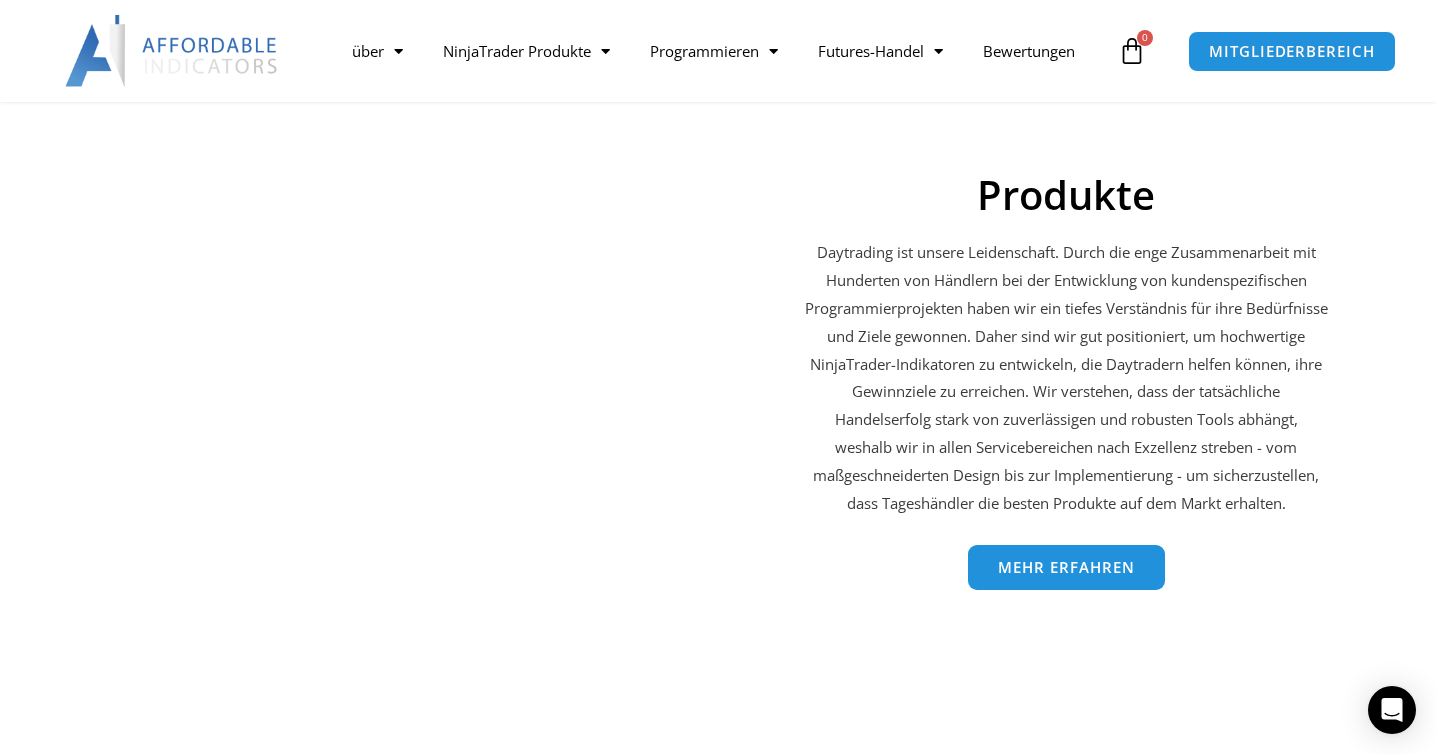 scroll, scrollTop: 3162, scrollLeft: 0, axis: vertical 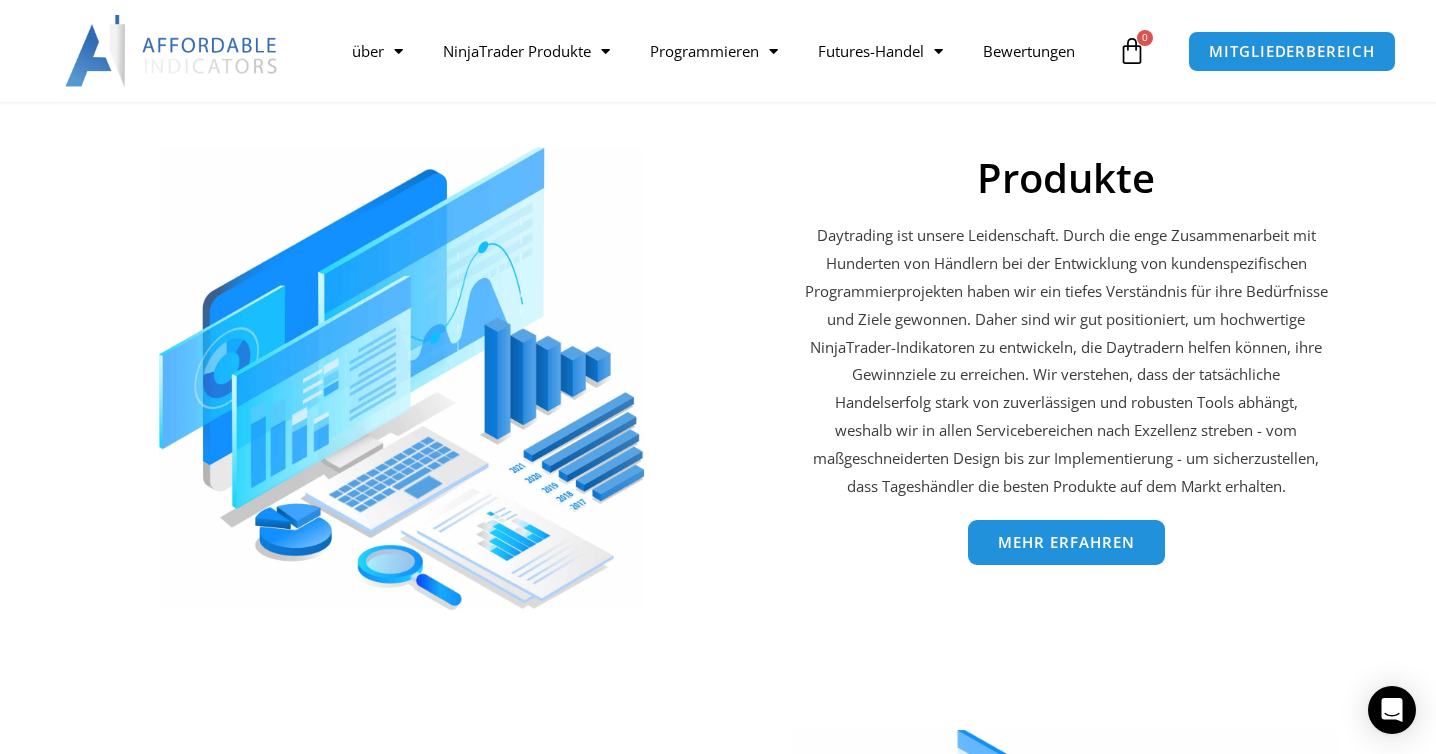 click on "mehr erfahren" at bounding box center (1066, 542) 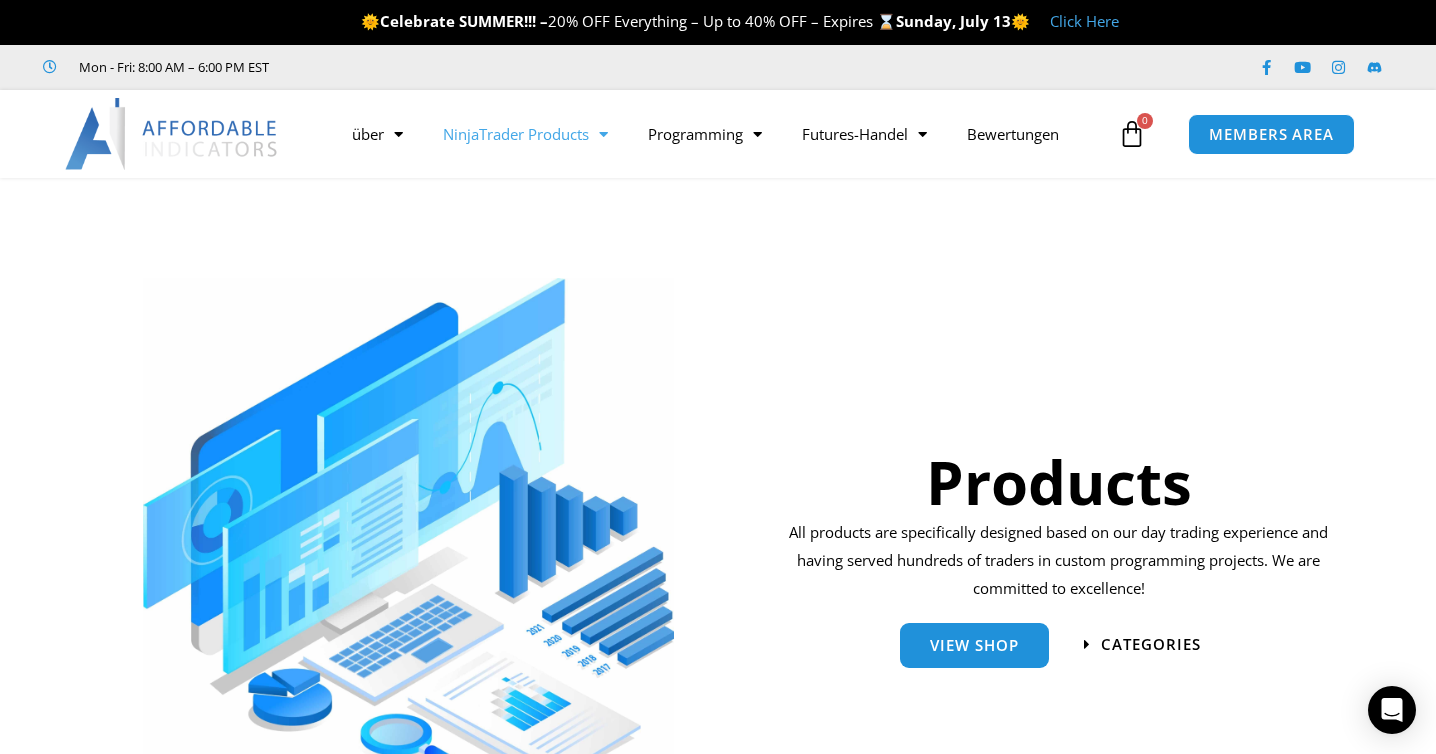 scroll, scrollTop: 0, scrollLeft: 0, axis: both 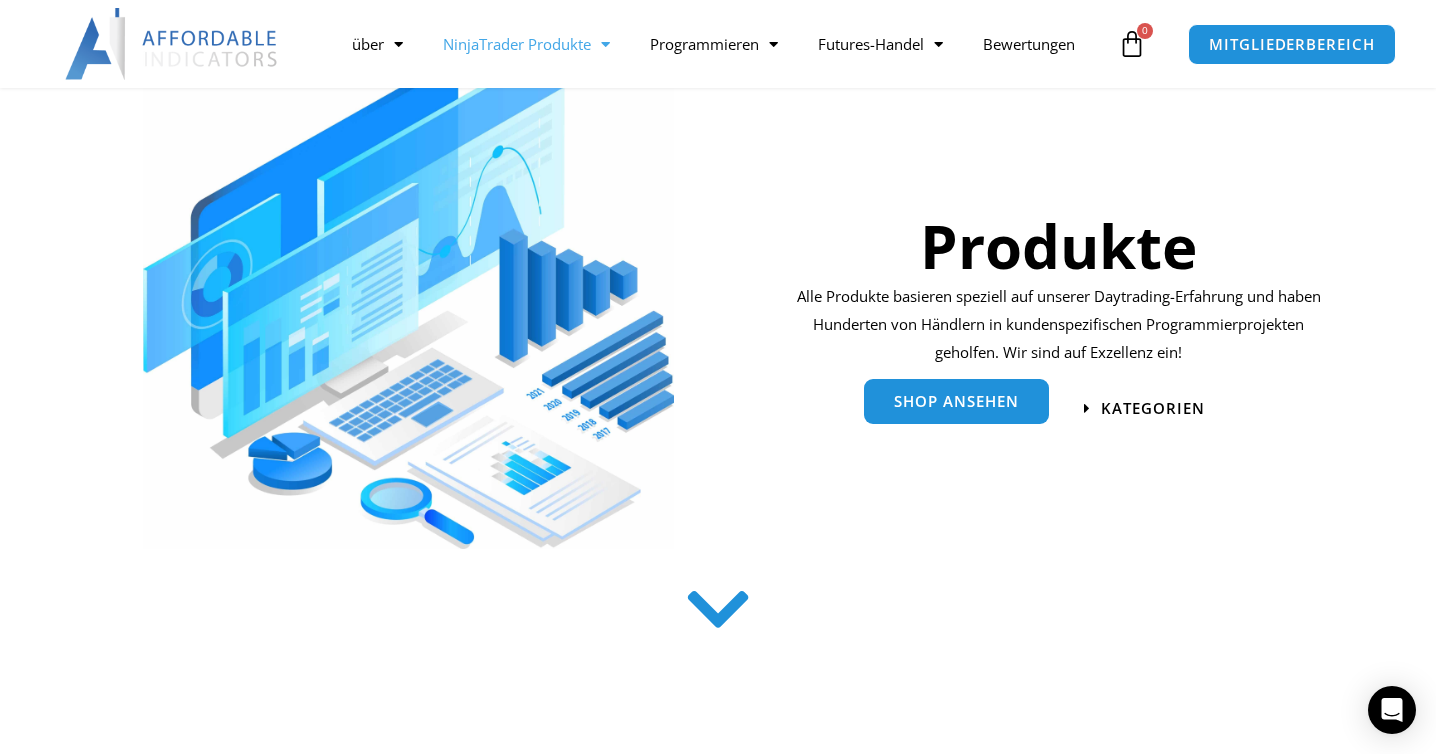 click on "SHOP ANSEHEN" at bounding box center (956, 401) 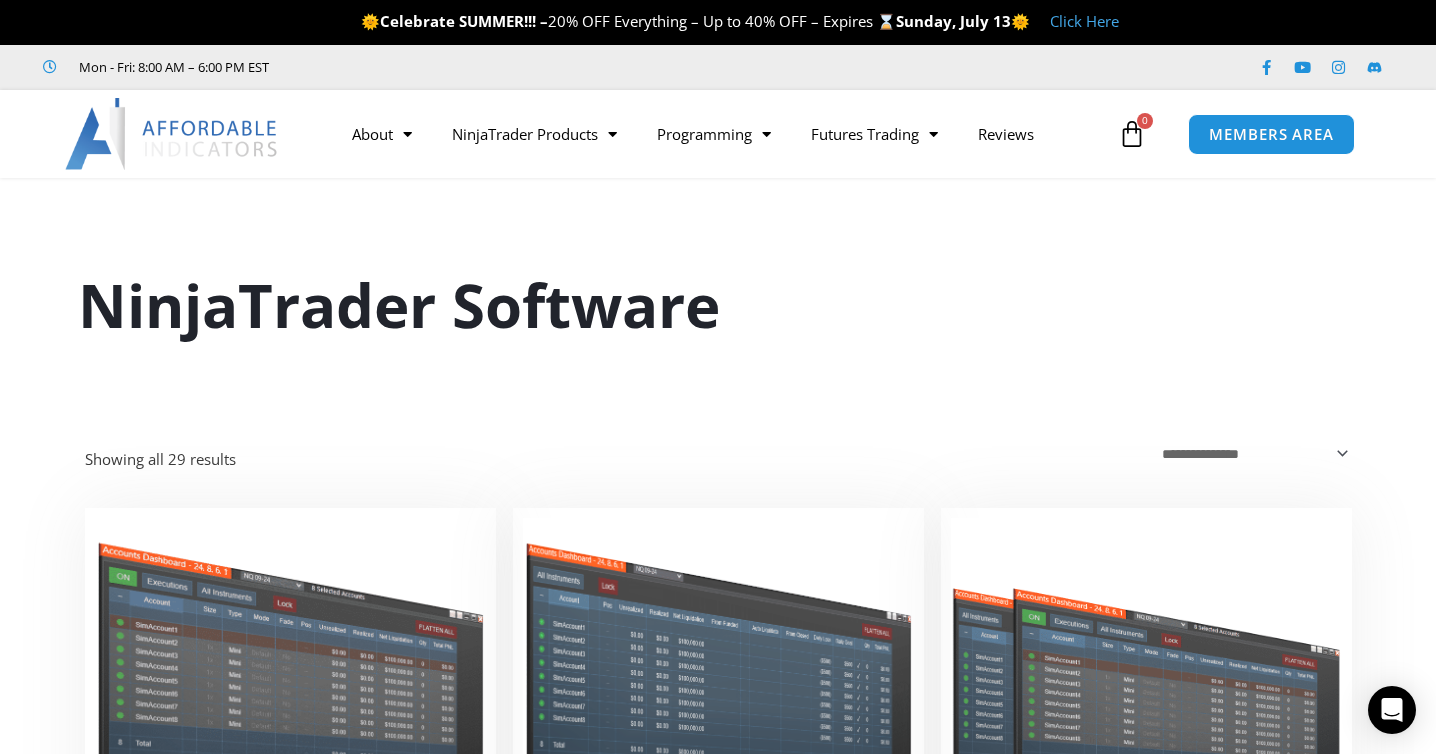 scroll, scrollTop: 0, scrollLeft: 0, axis: both 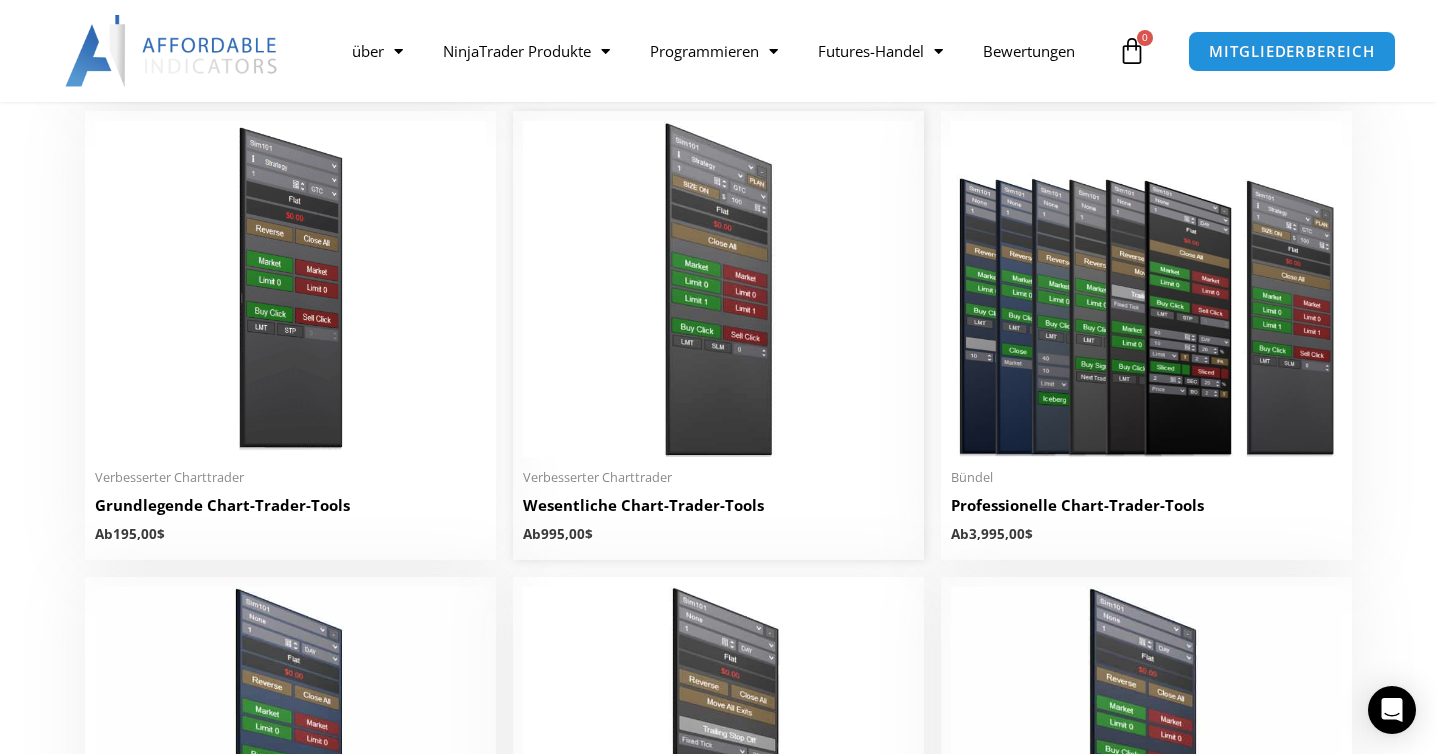 click on "Wesentliche Chart-Trader-Tools" at bounding box center [718, 505] 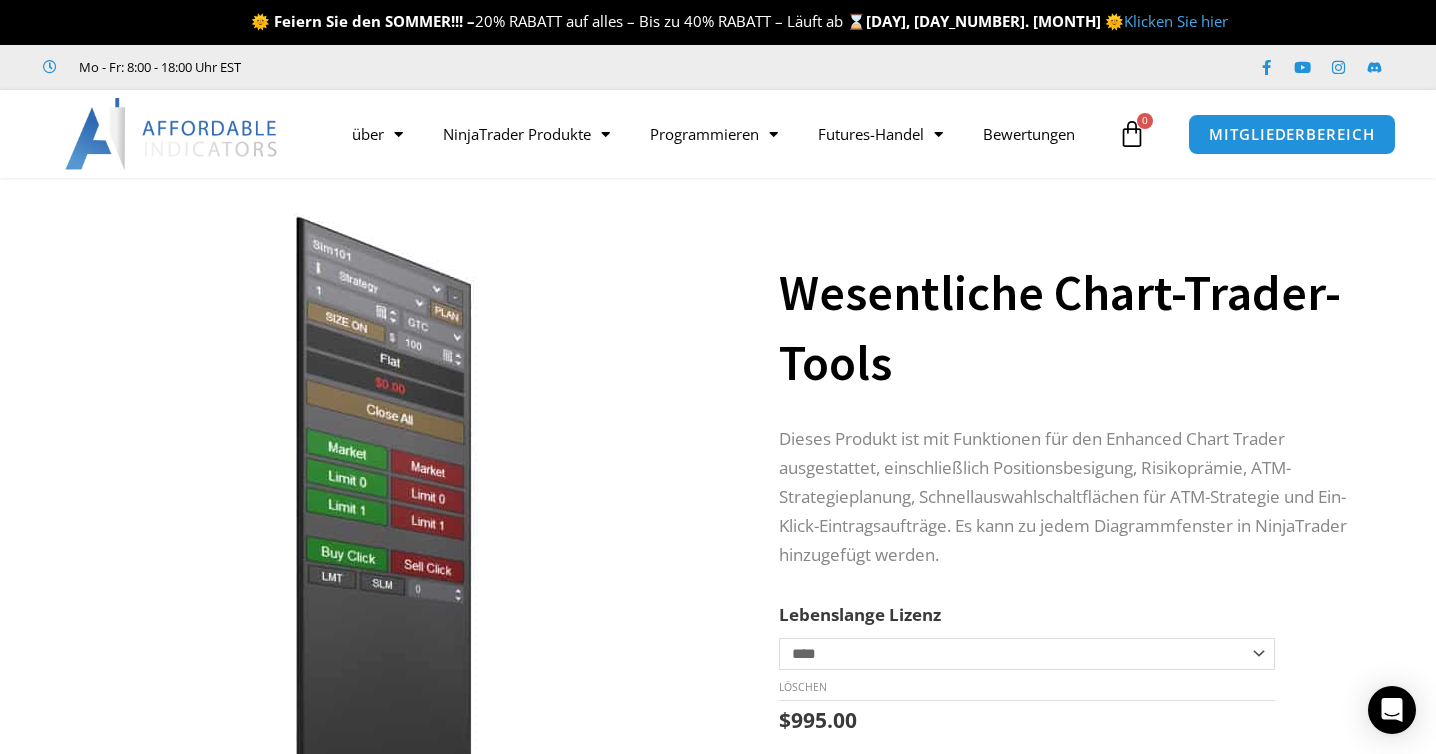 scroll, scrollTop: 0, scrollLeft: 0, axis: both 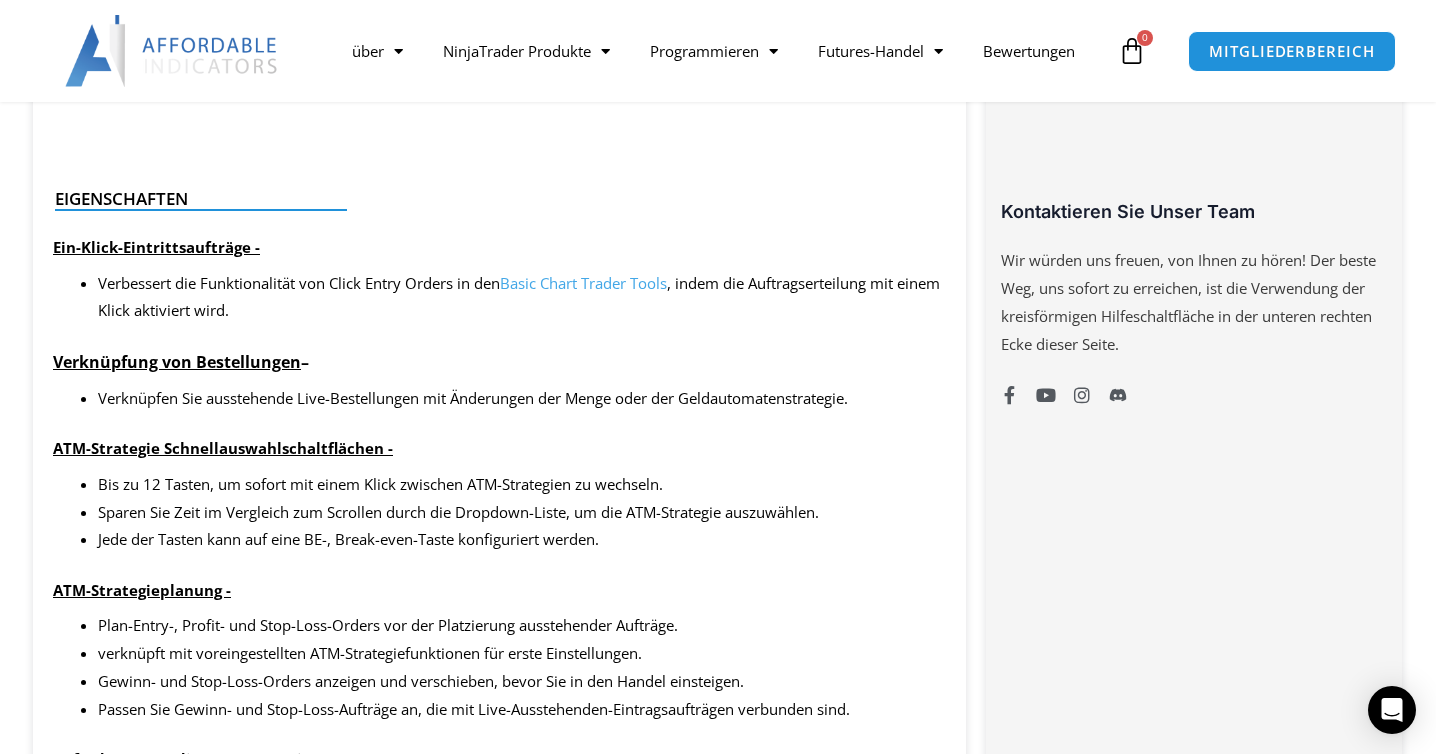 click at bounding box center (491, 210) 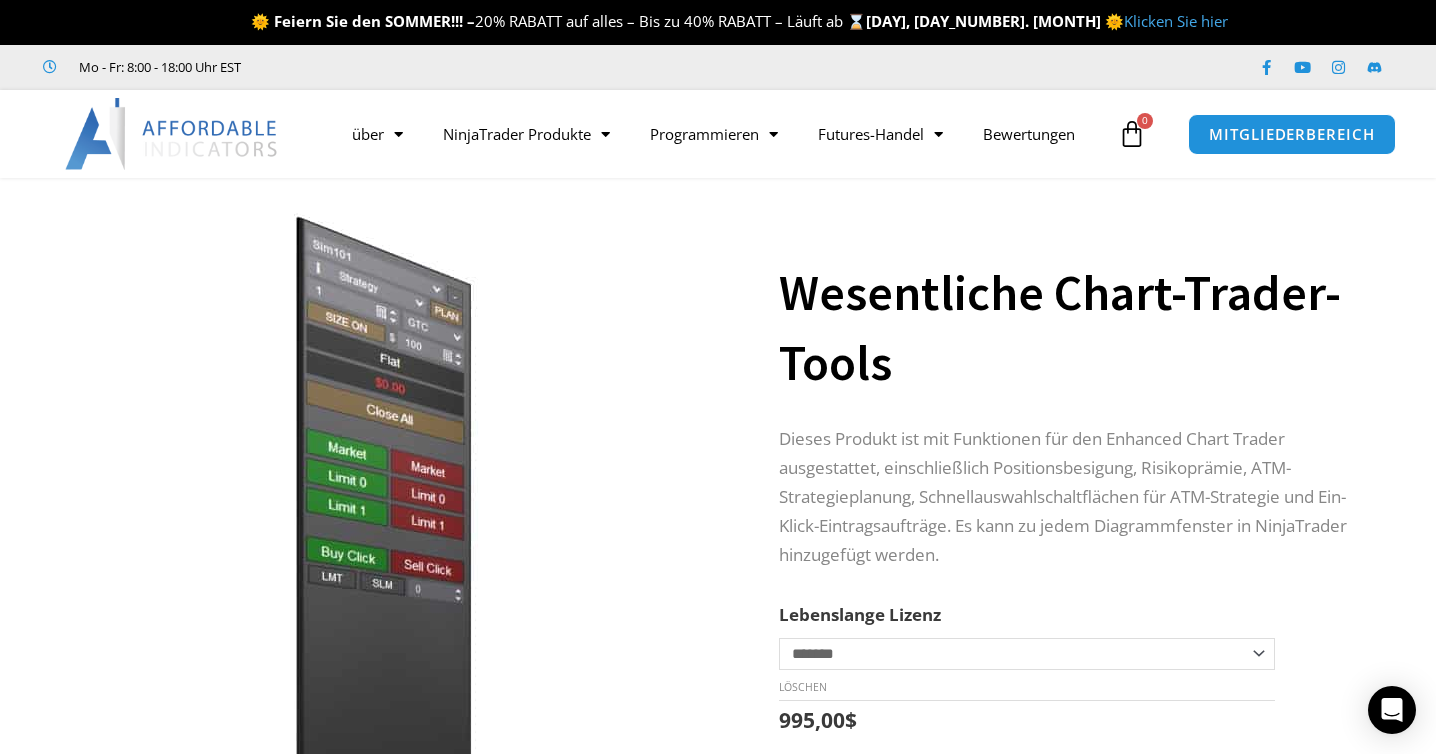 scroll, scrollTop: 0, scrollLeft: 0, axis: both 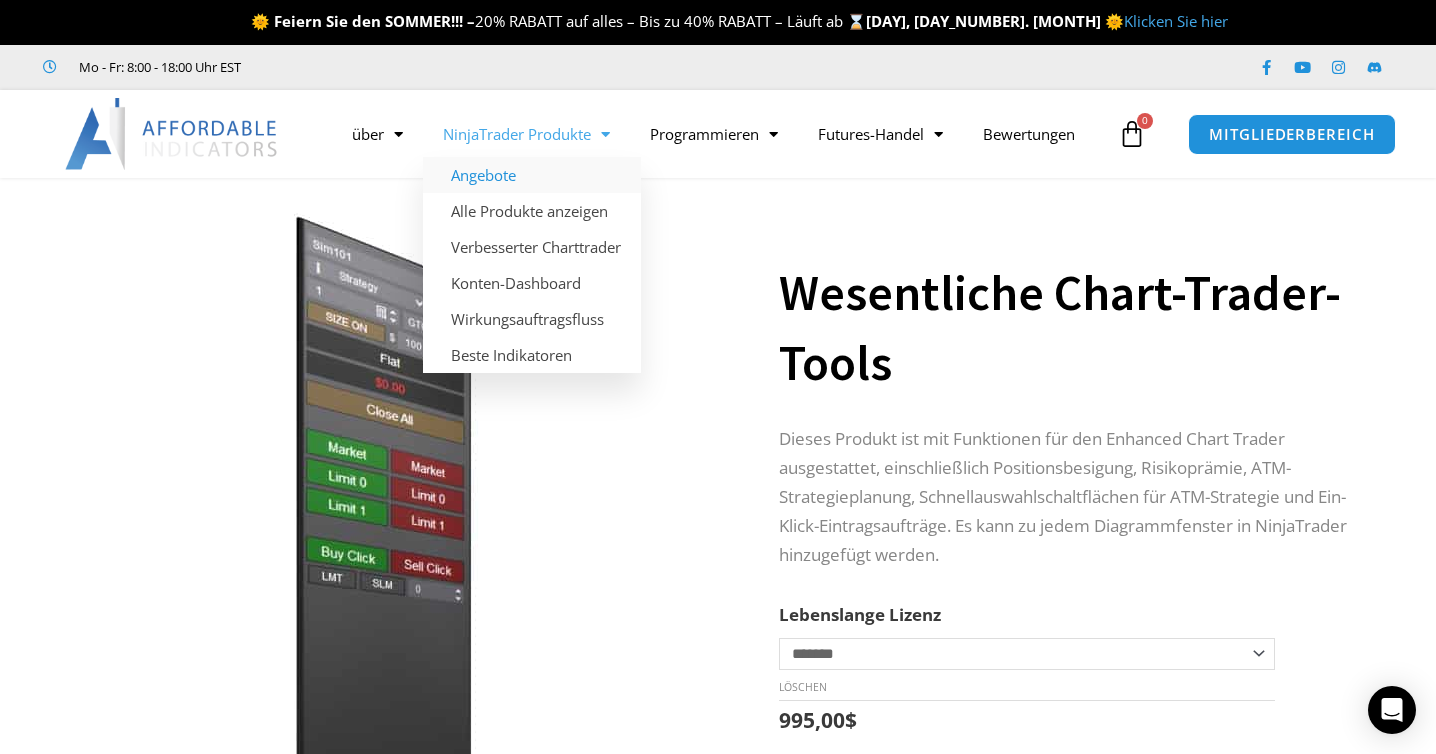 click on "Angebote" 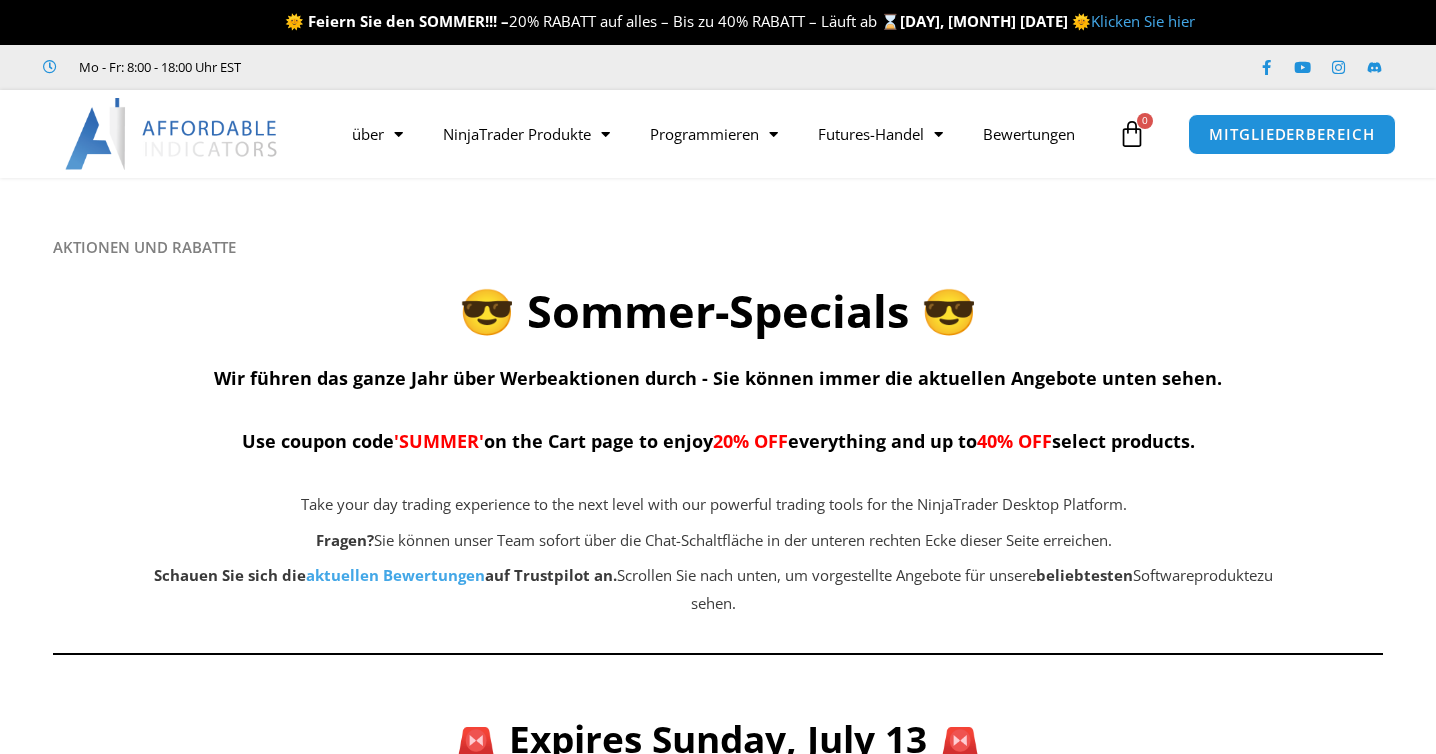 scroll, scrollTop: 0, scrollLeft: 0, axis: both 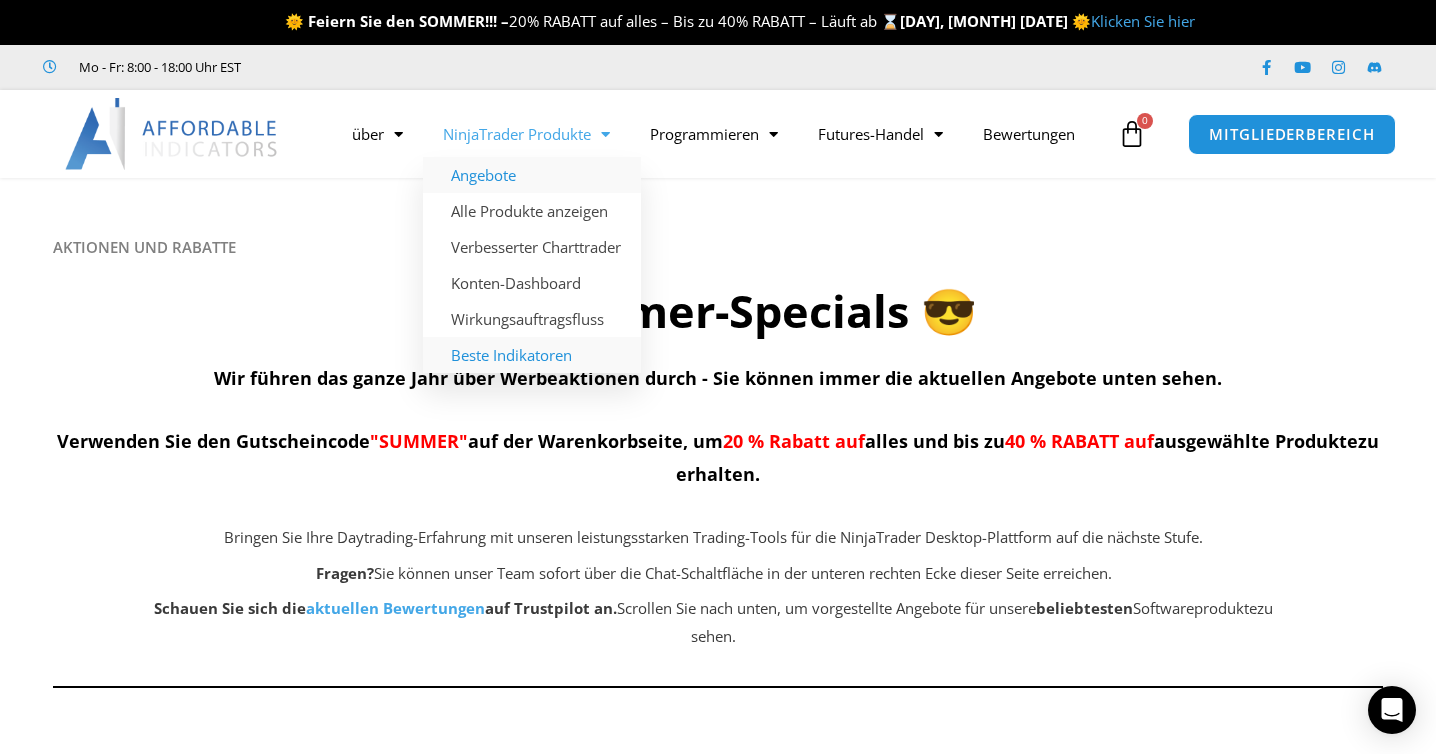 click on "Beste Indikatoren" 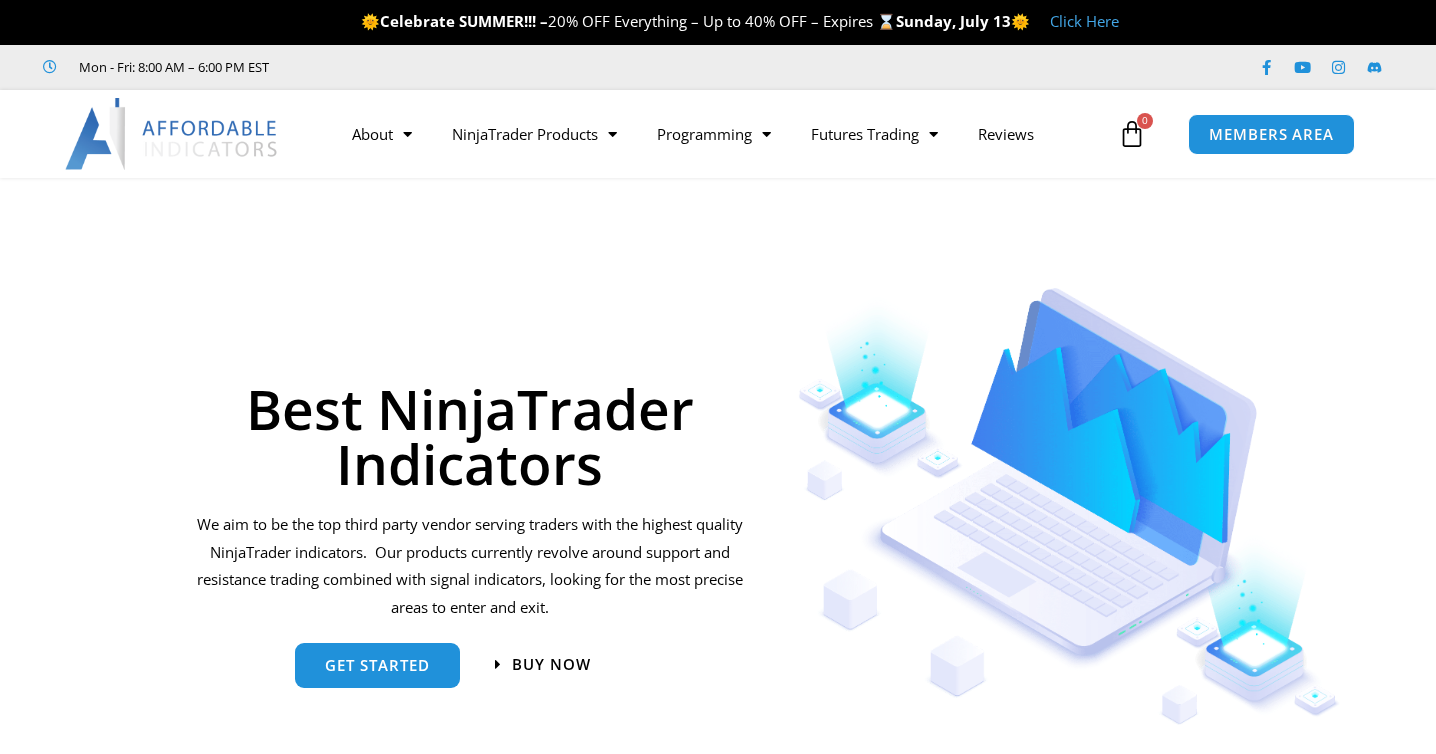 scroll, scrollTop: 0, scrollLeft: 0, axis: both 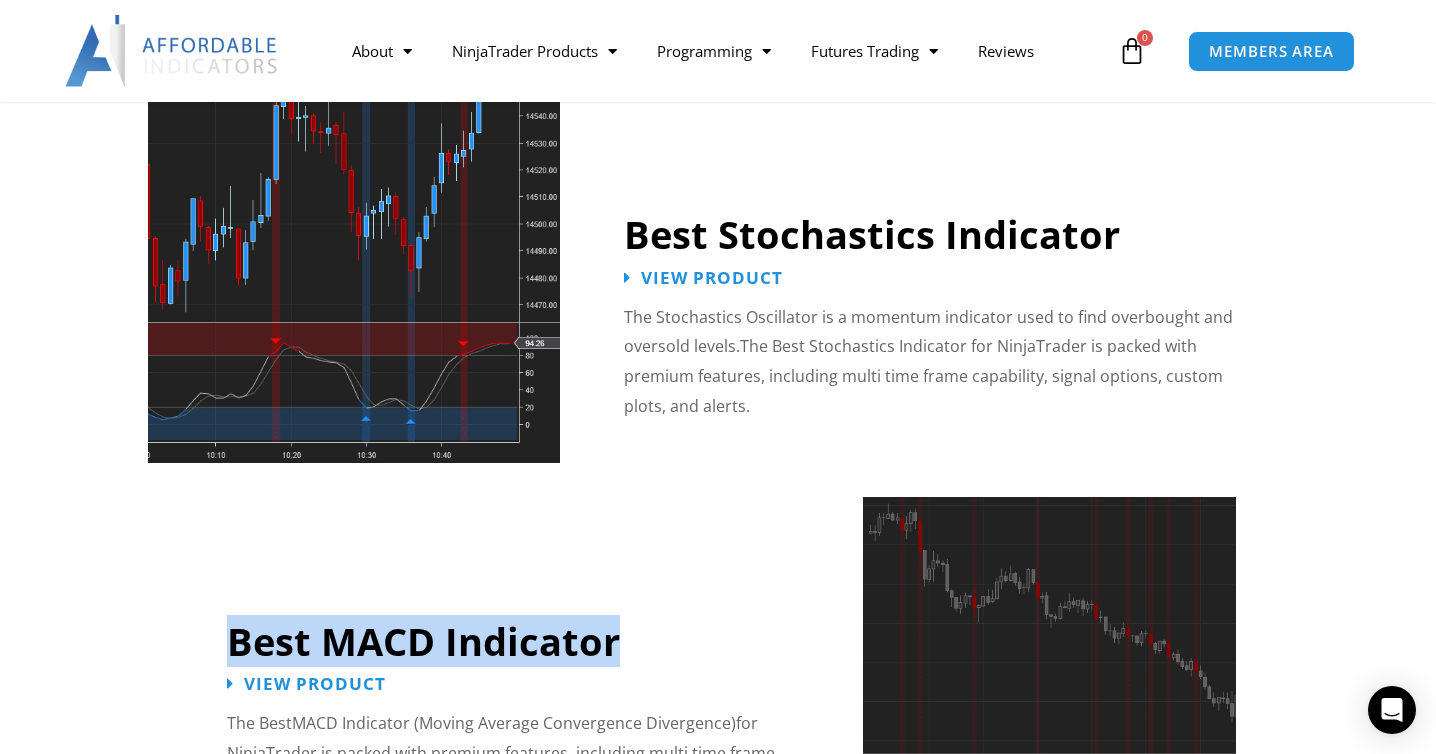 drag, startPoint x: 617, startPoint y: 574, endPoint x: 236, endPoint y: 566, distance: 381.08398 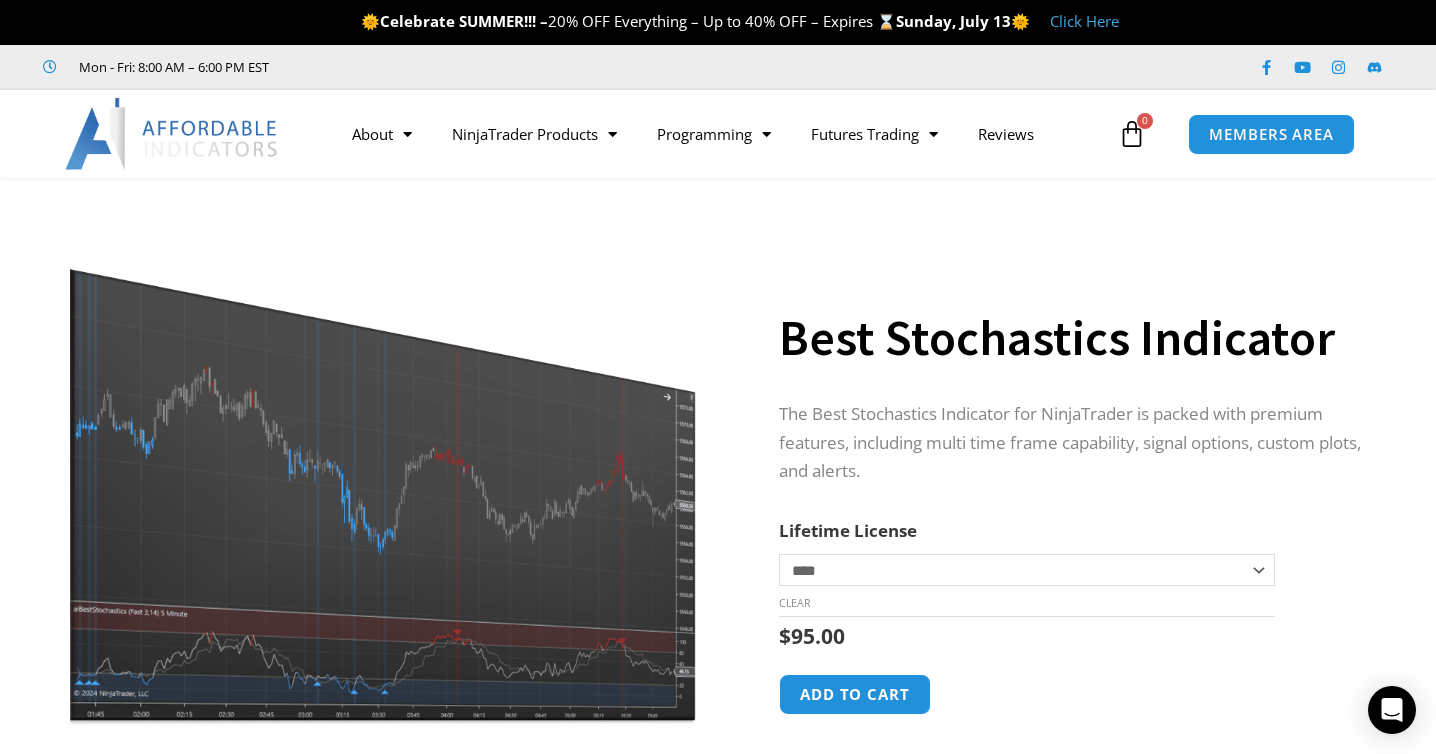 scroll, scrollTop: 0, scrollLeft: 0, axis: both 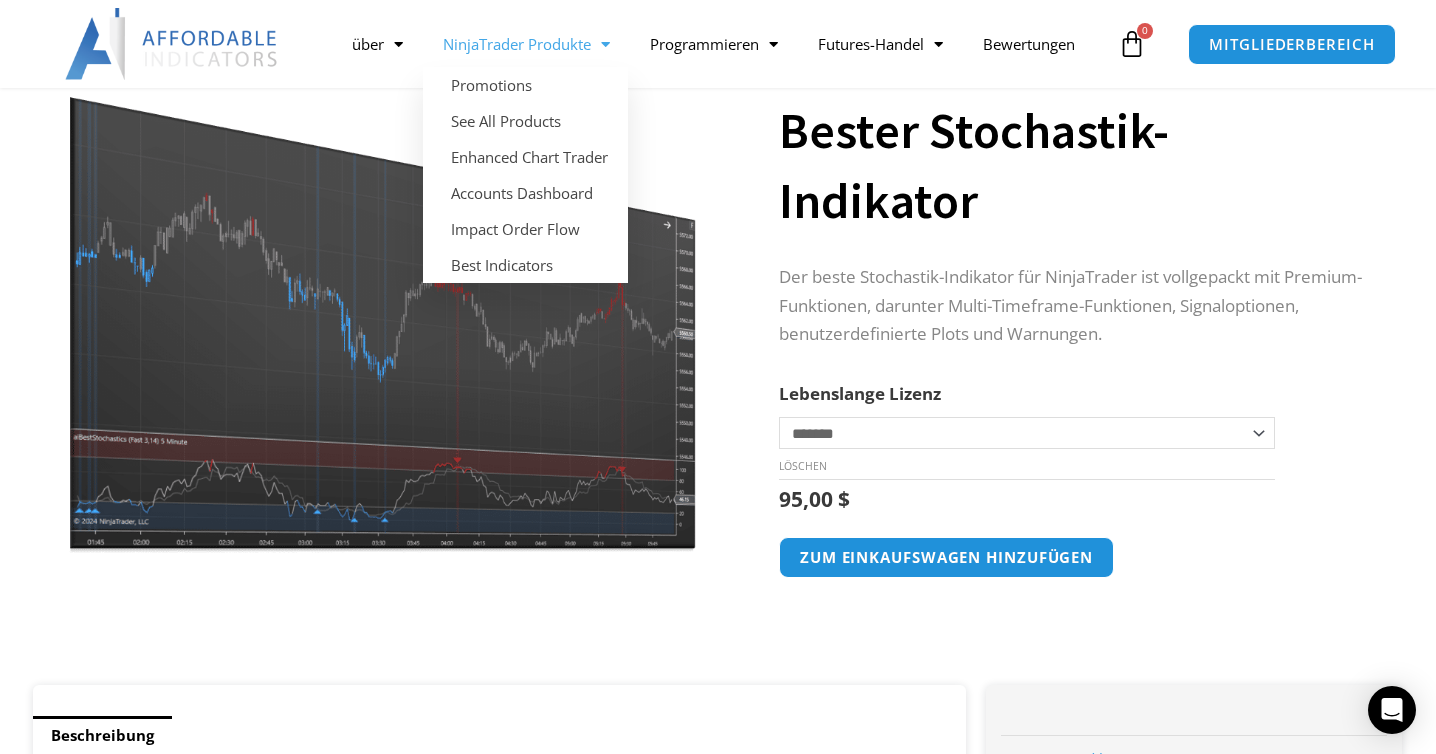 click on "NinjaTrader Produkte" 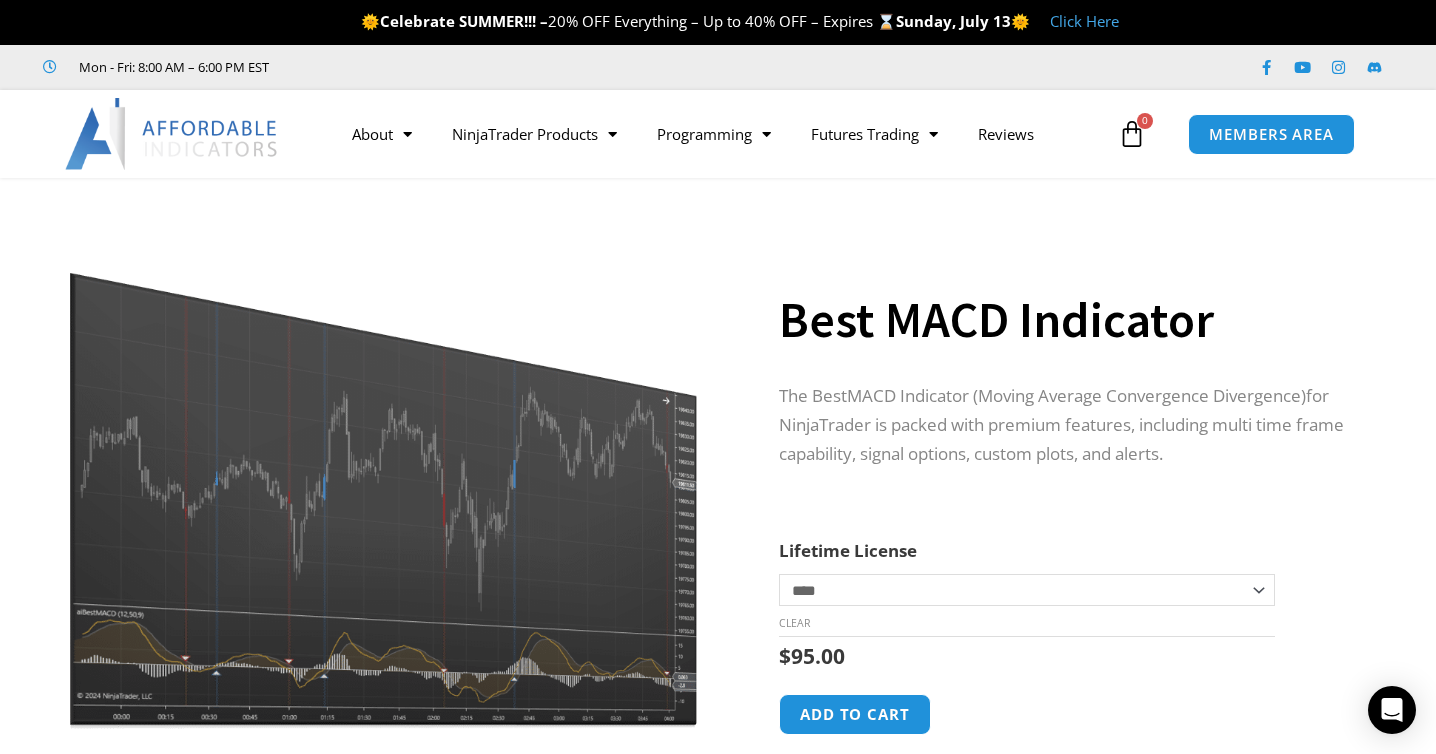 scroll, scrollTop: 0, scrollLeft: 0, axis: both 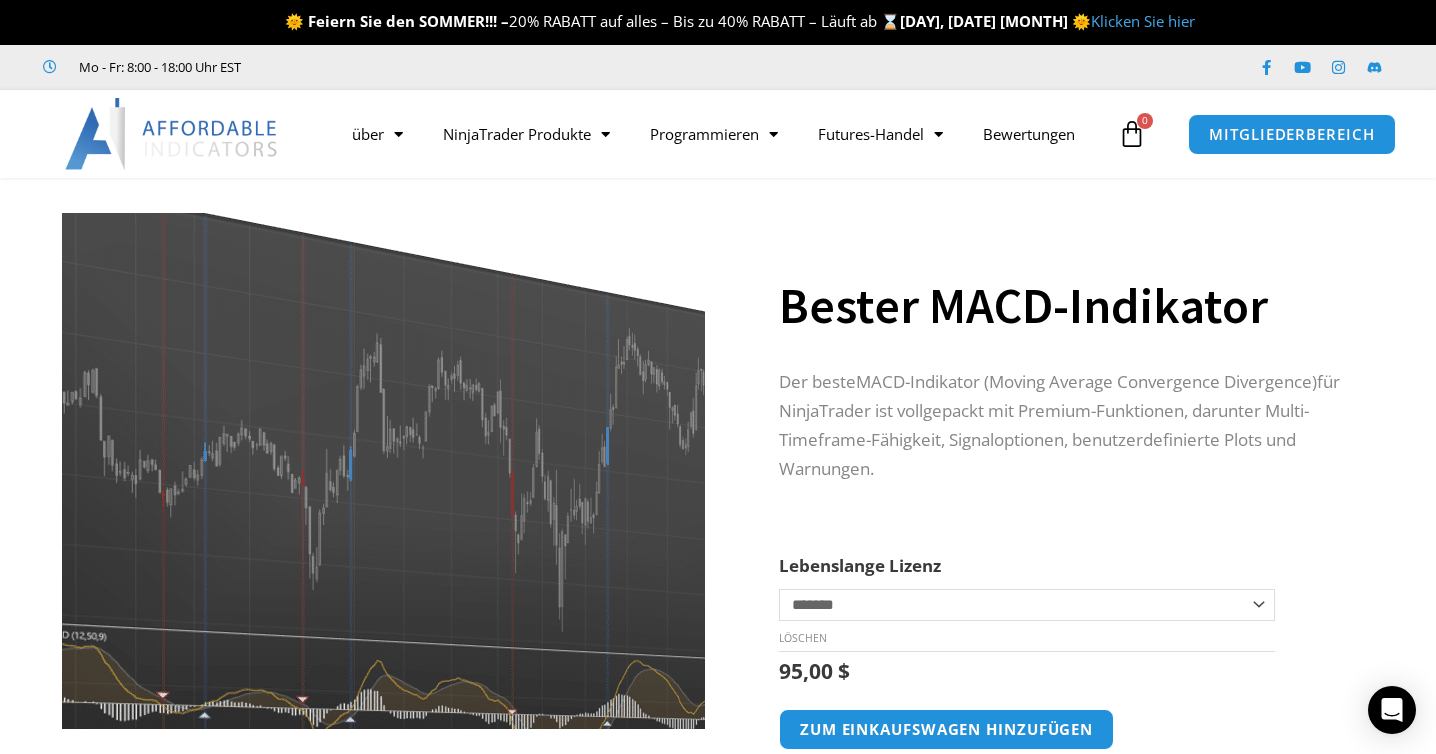 click at bounding box center [430, 442] 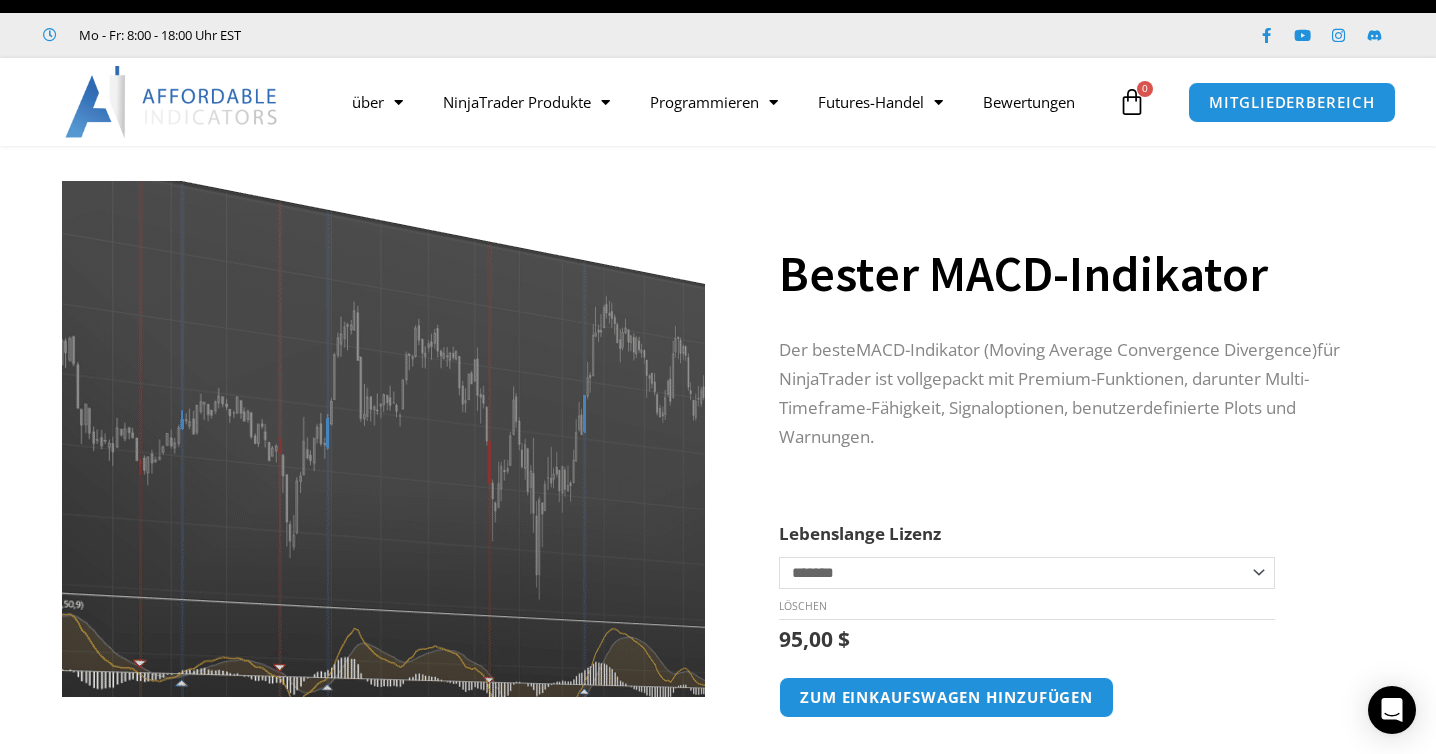 scroll, scrollTop: 32, scrollLeft: 0, axis: vertical 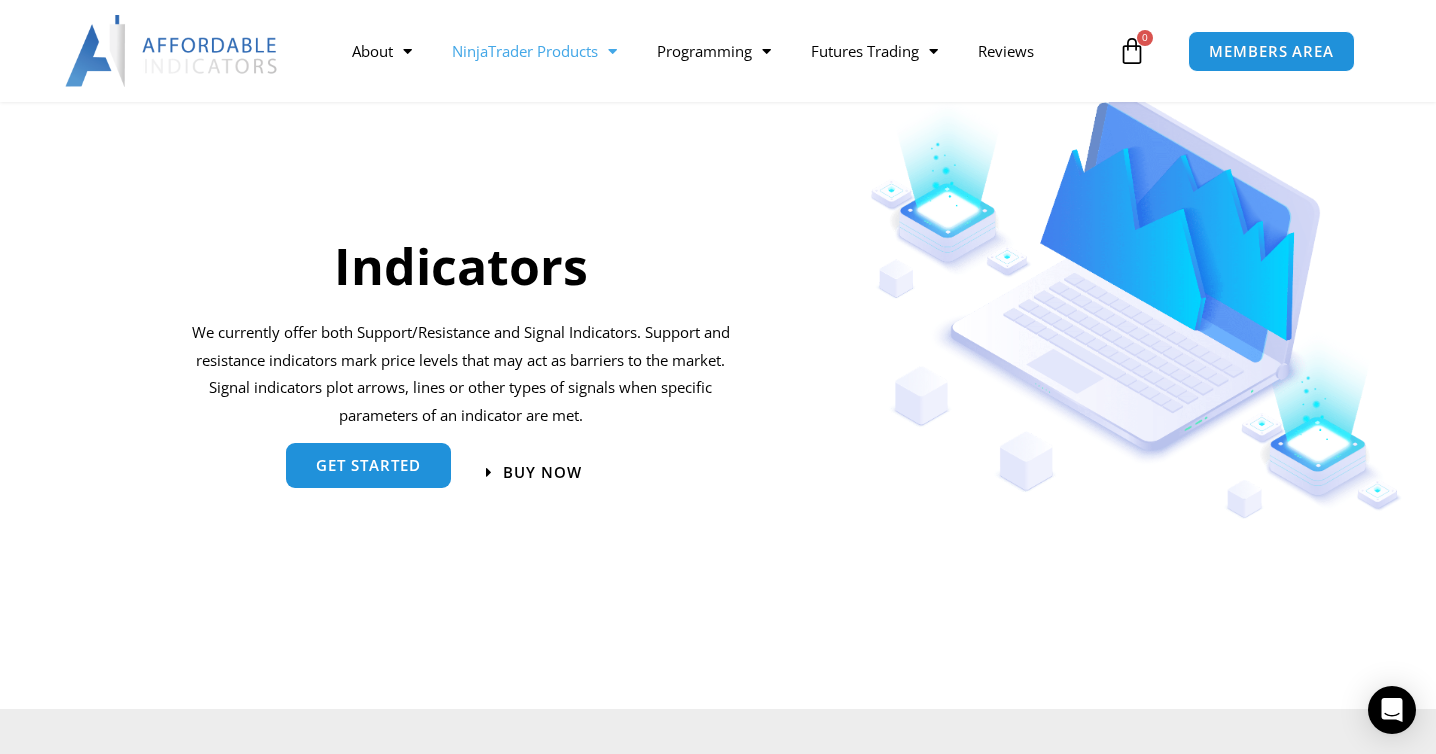 click on "get started" at bounding box center [368, 465] 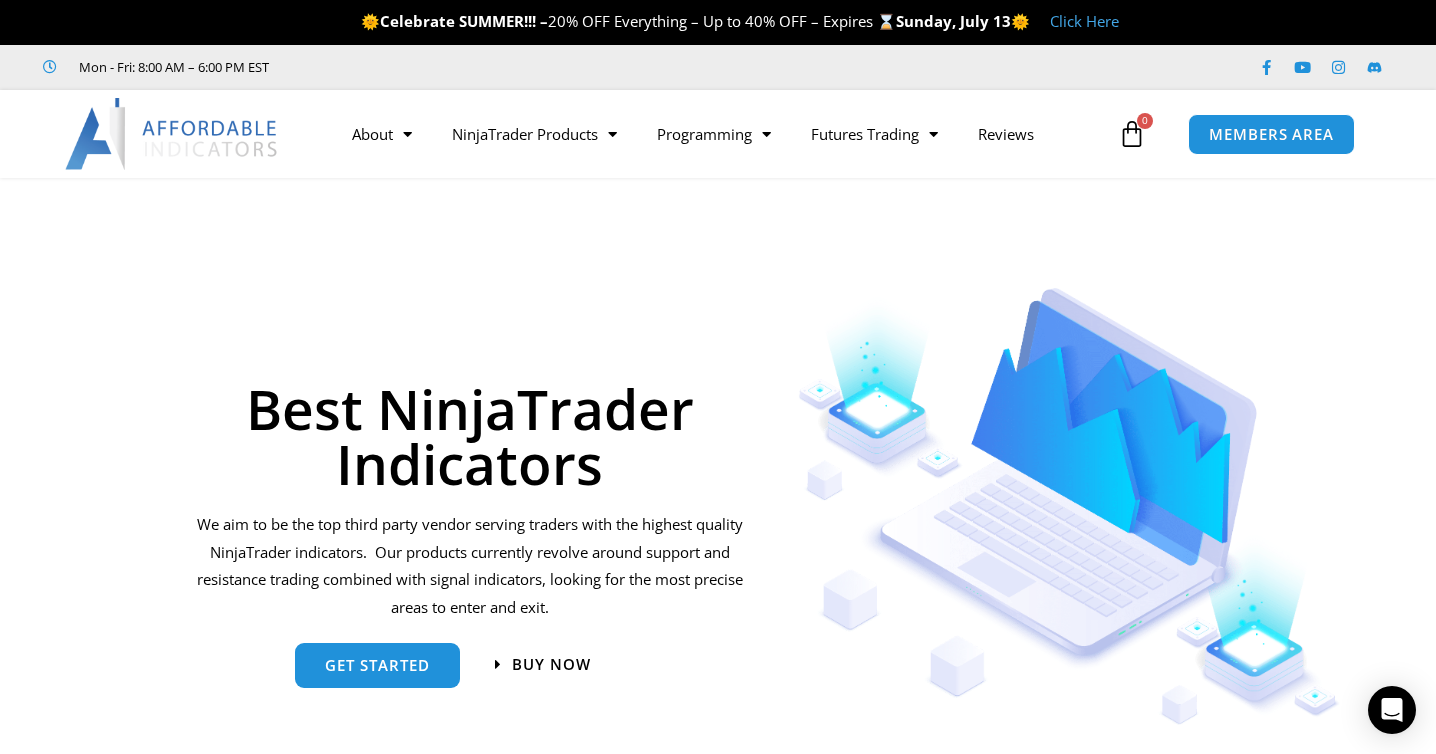 scroll, scrollTop: 0, scrollLeft: 0, axis: both 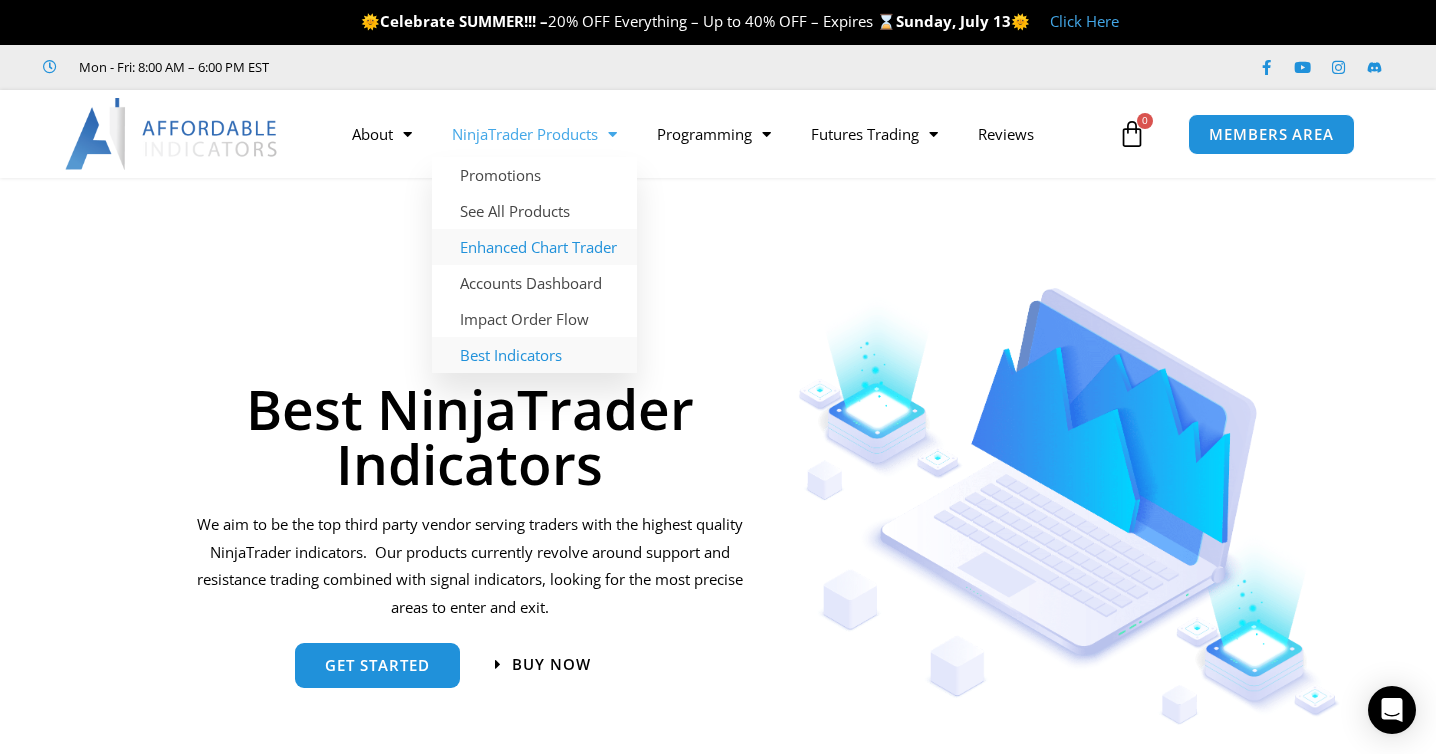 click on "Enhanced Chart Trader" 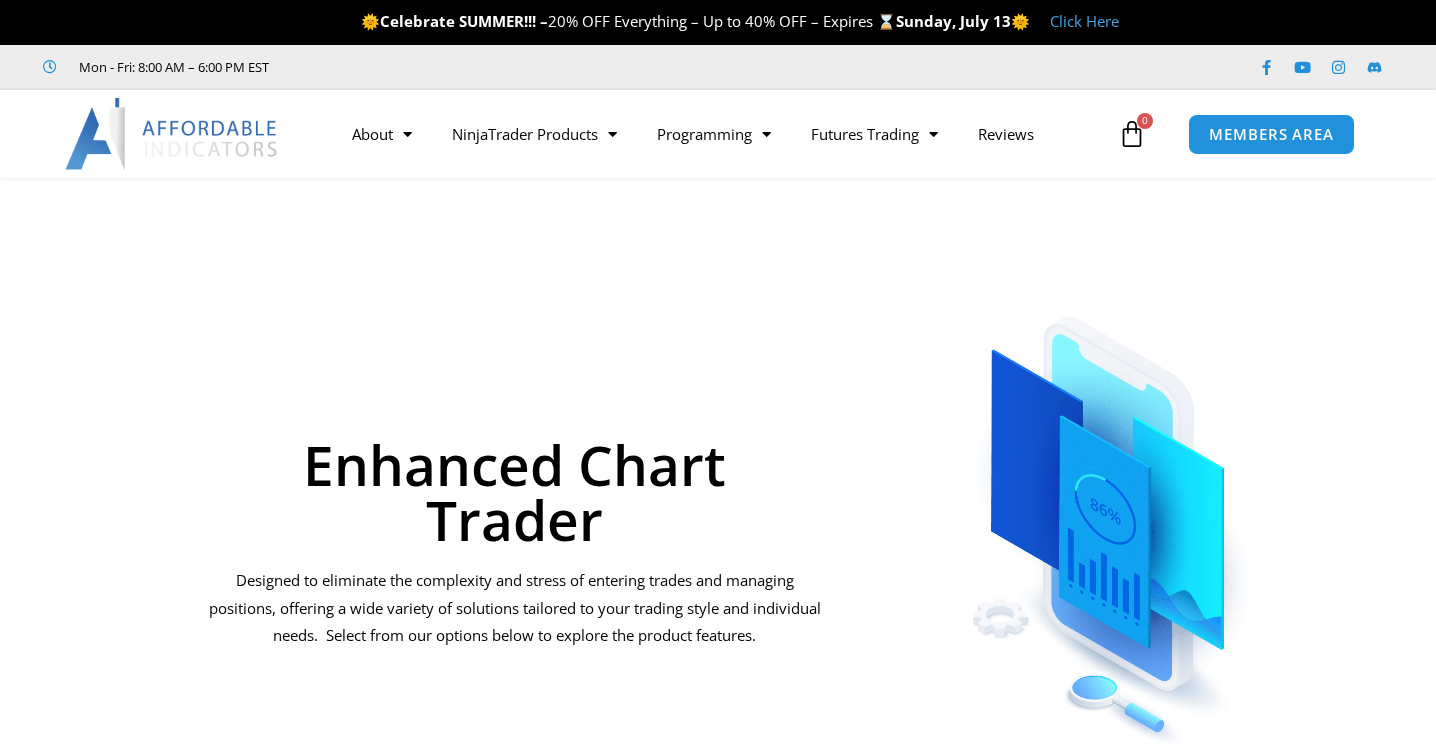 scroll, scrollTop: 0, scrollLeft: 0, axis: both 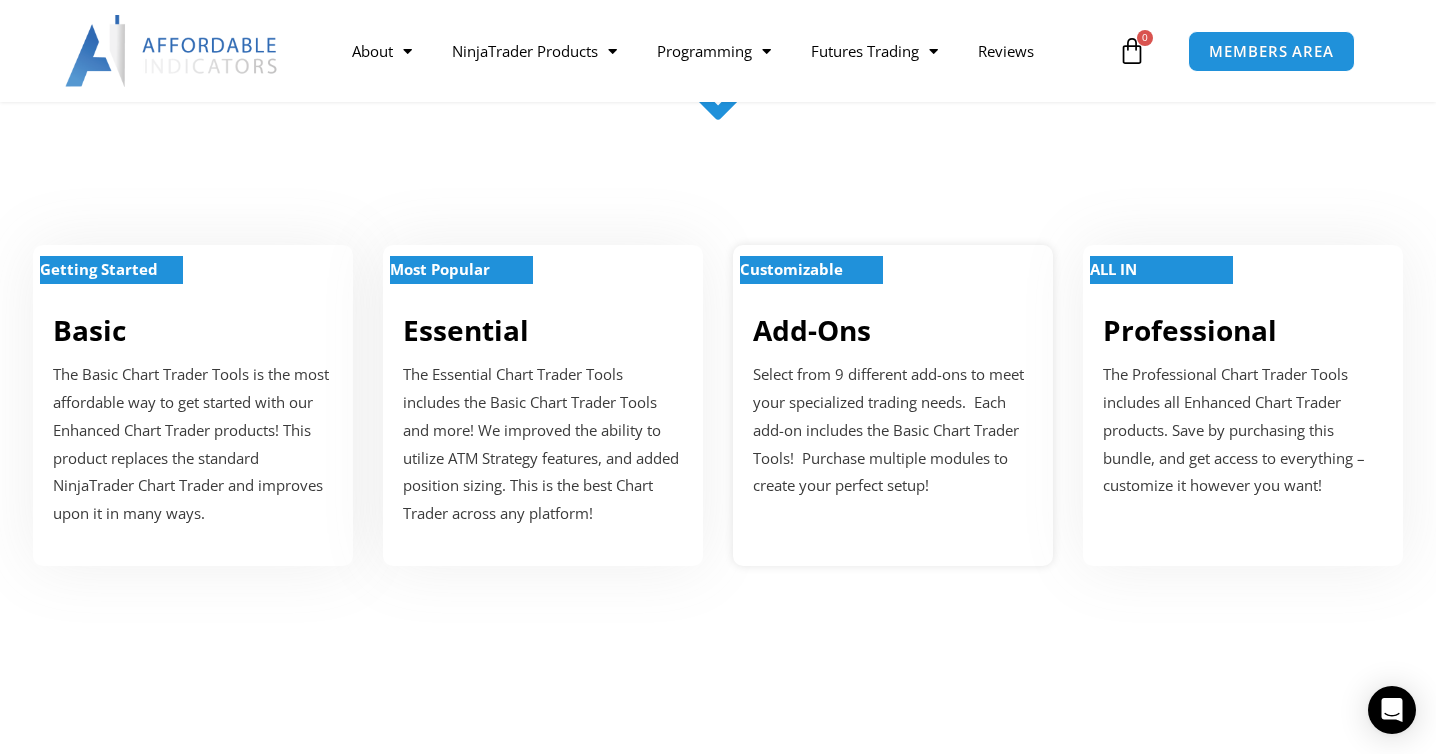 click on "Customizable
Add-Ons
Select from 9 different add-ons to meet your specialized trading needs.  Each add-on includes the Basic Chart Trader Tools!  Purchase multiple modules to create your perfect setup!" at bounding box center (893, 405) 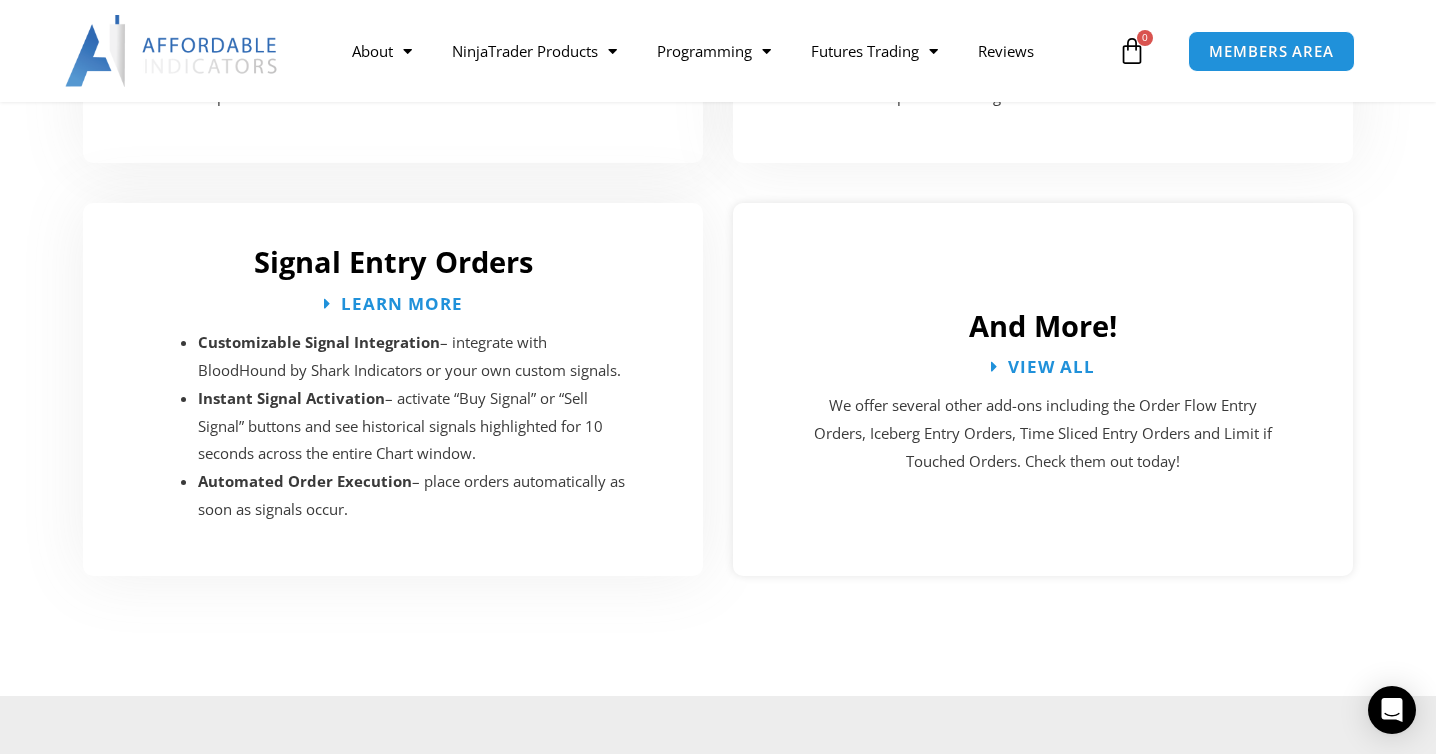 scroll, scrollTop: 3779, scrollLeft: 0, axis: vertical 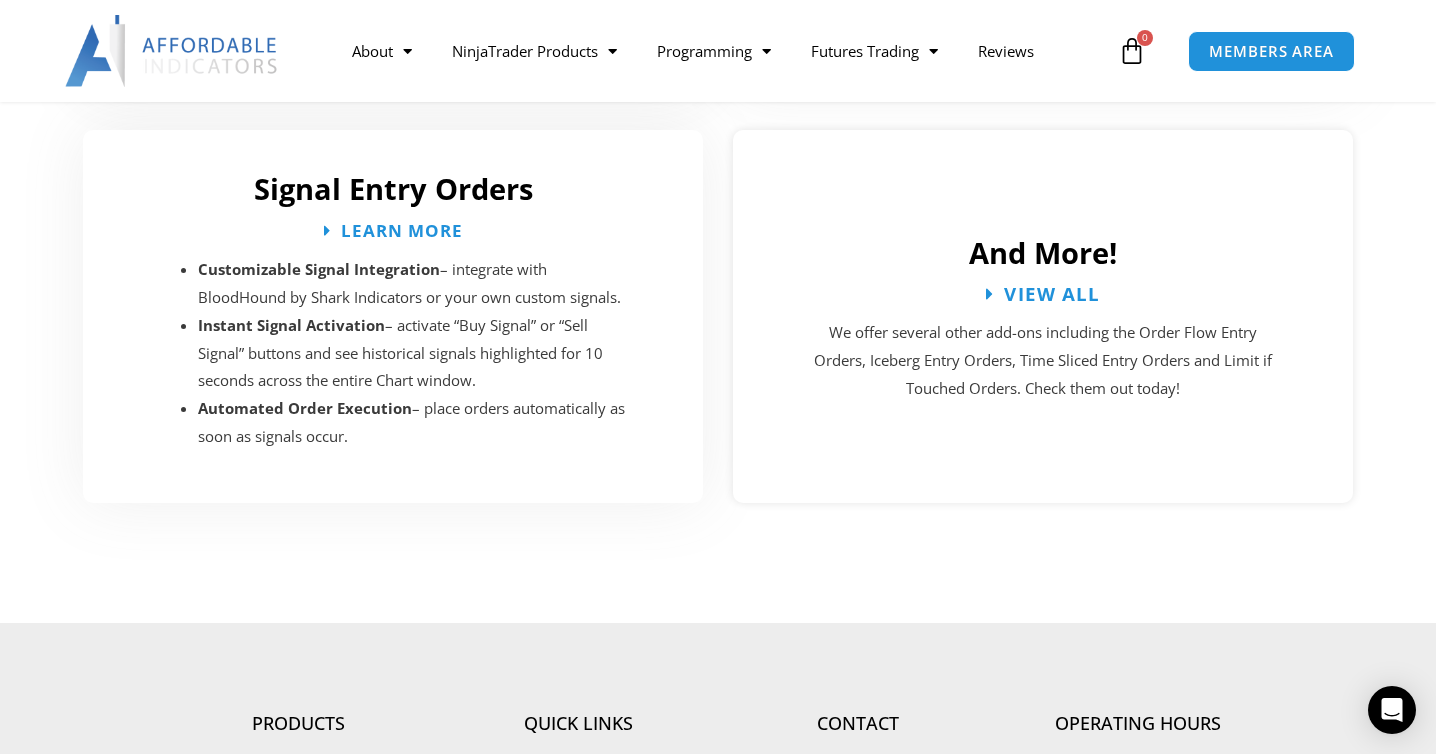 click on "View All" at bounding box center (1053, 293) 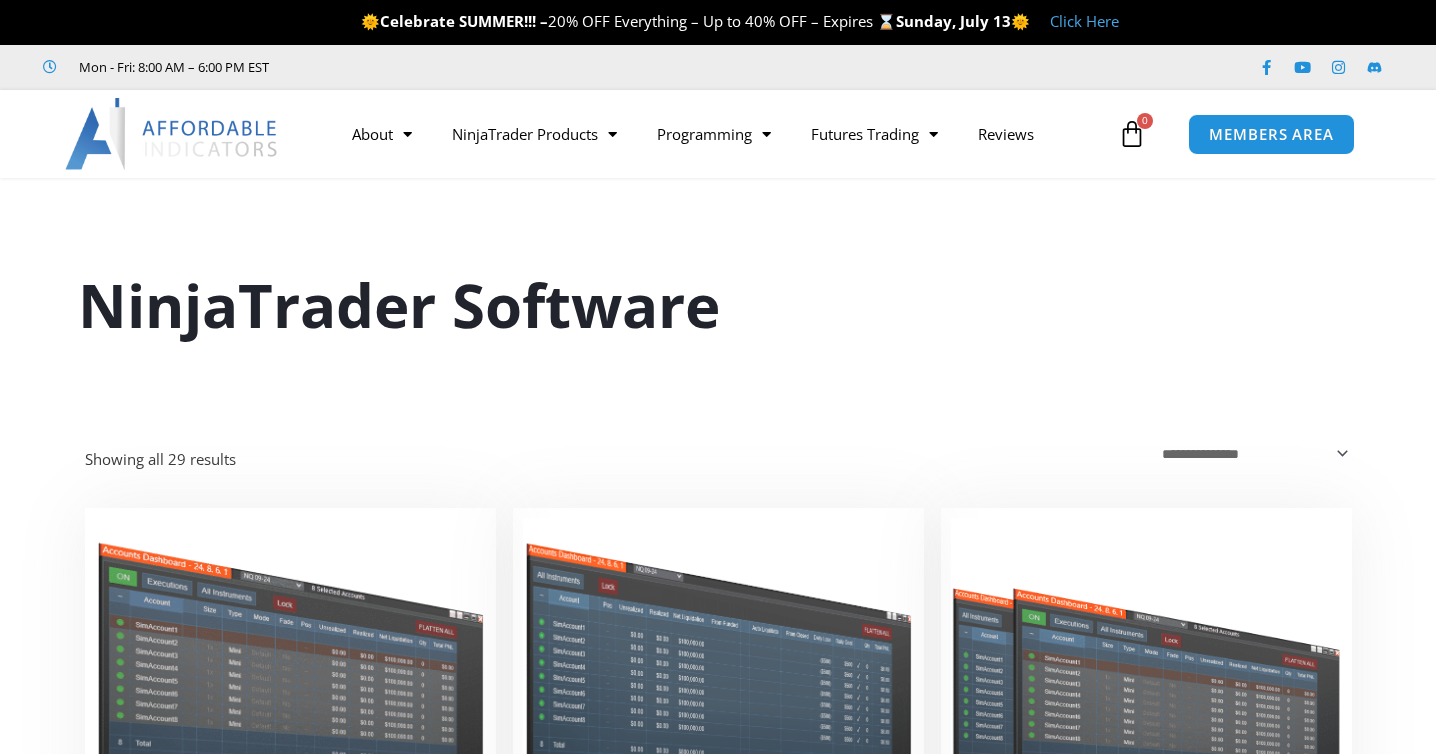 scroll, scrollTop: 0, scrollLeft: 0, axis: both 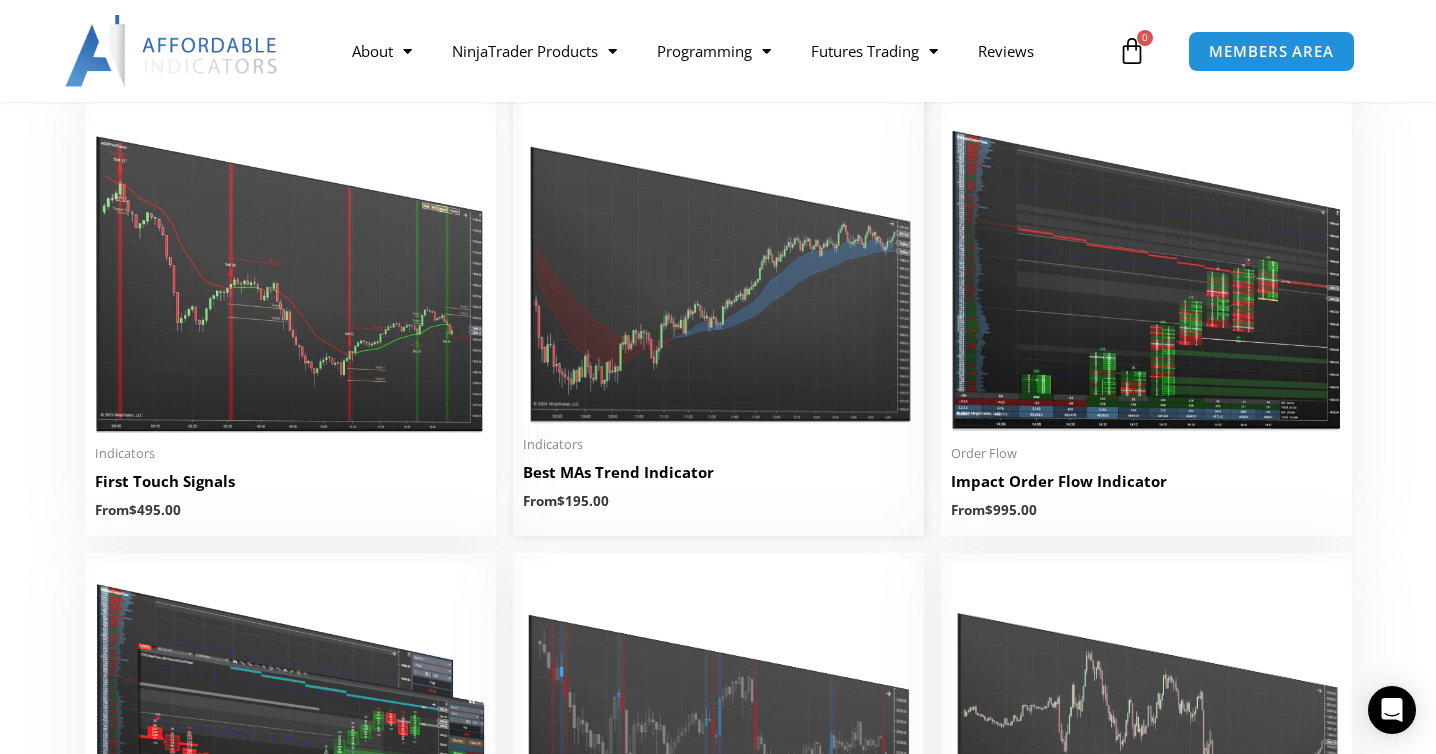 click at bounding box center [718, 260] 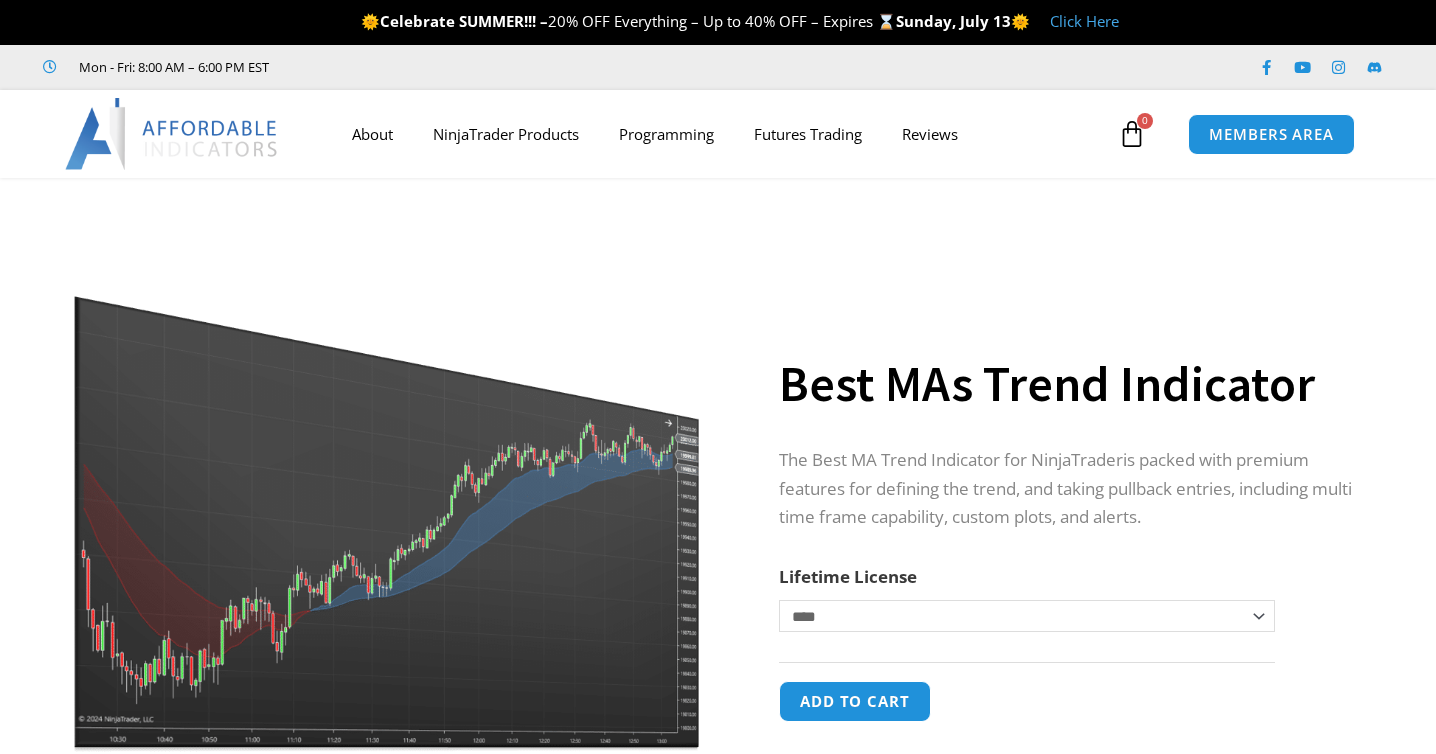 scroll, scrollTop: 0, scrollLeft: 0, axis: both 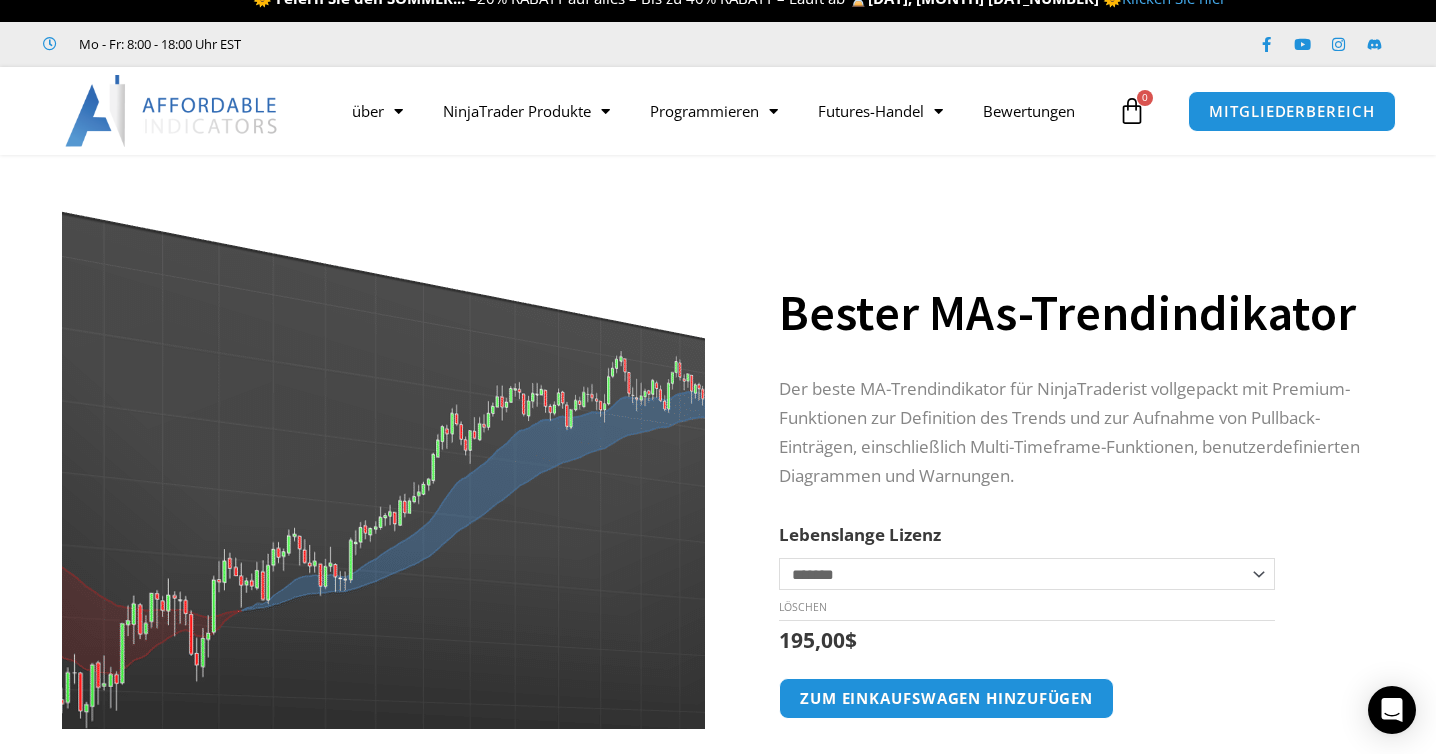click at bounding box center [341, 436] 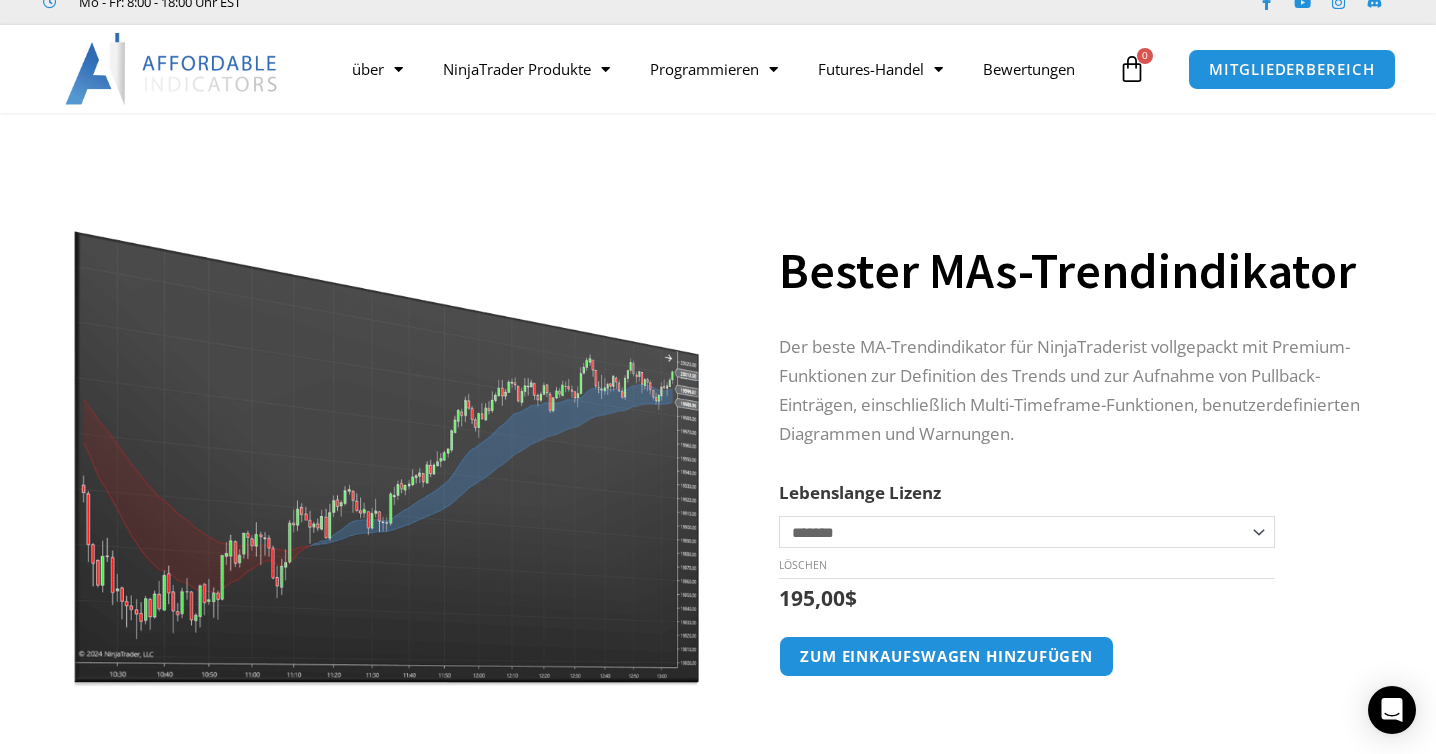 scroll, scrollTop: 67, scrollLeft: 0, axis: vertical 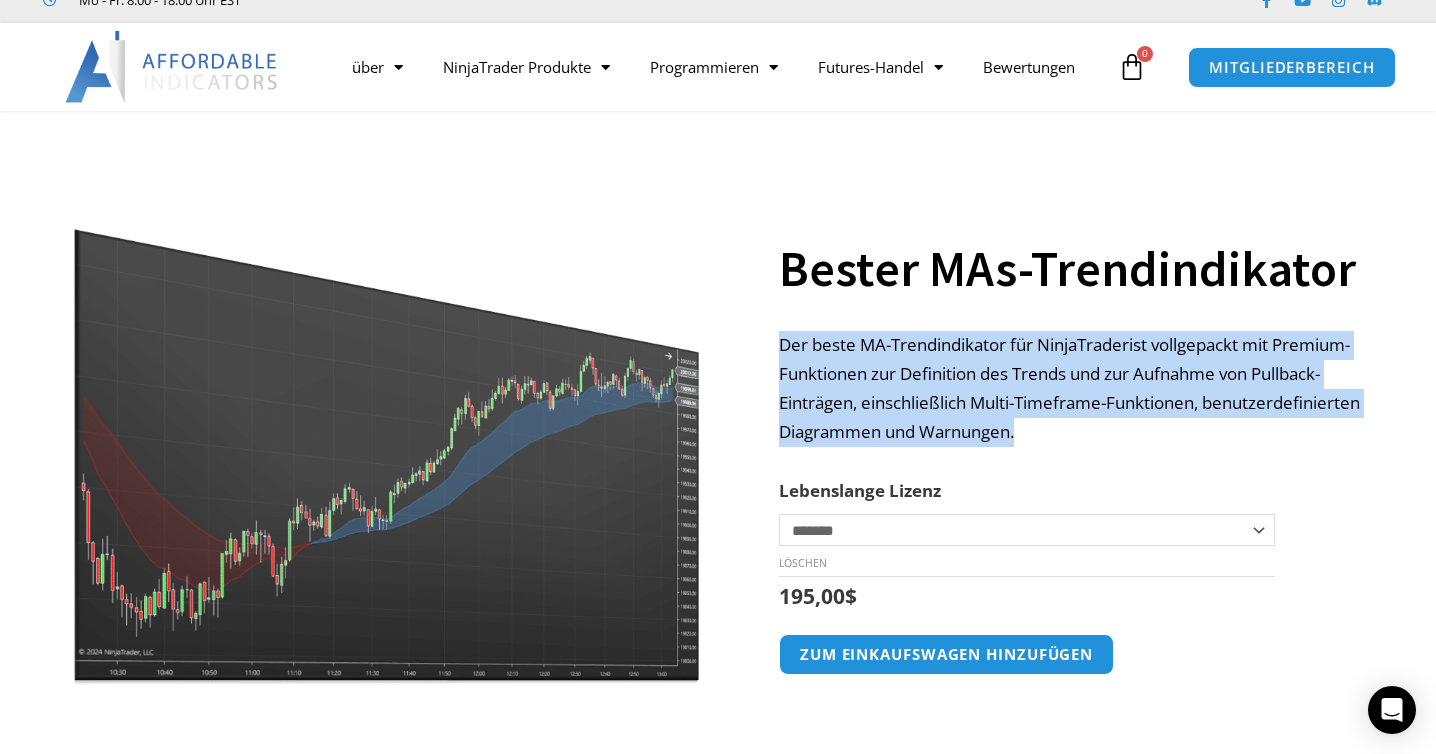 drag, startPoint x: 778, startPoint y: 341, endPoint x: 1201, endPoint y: 428, distance: 431.85416 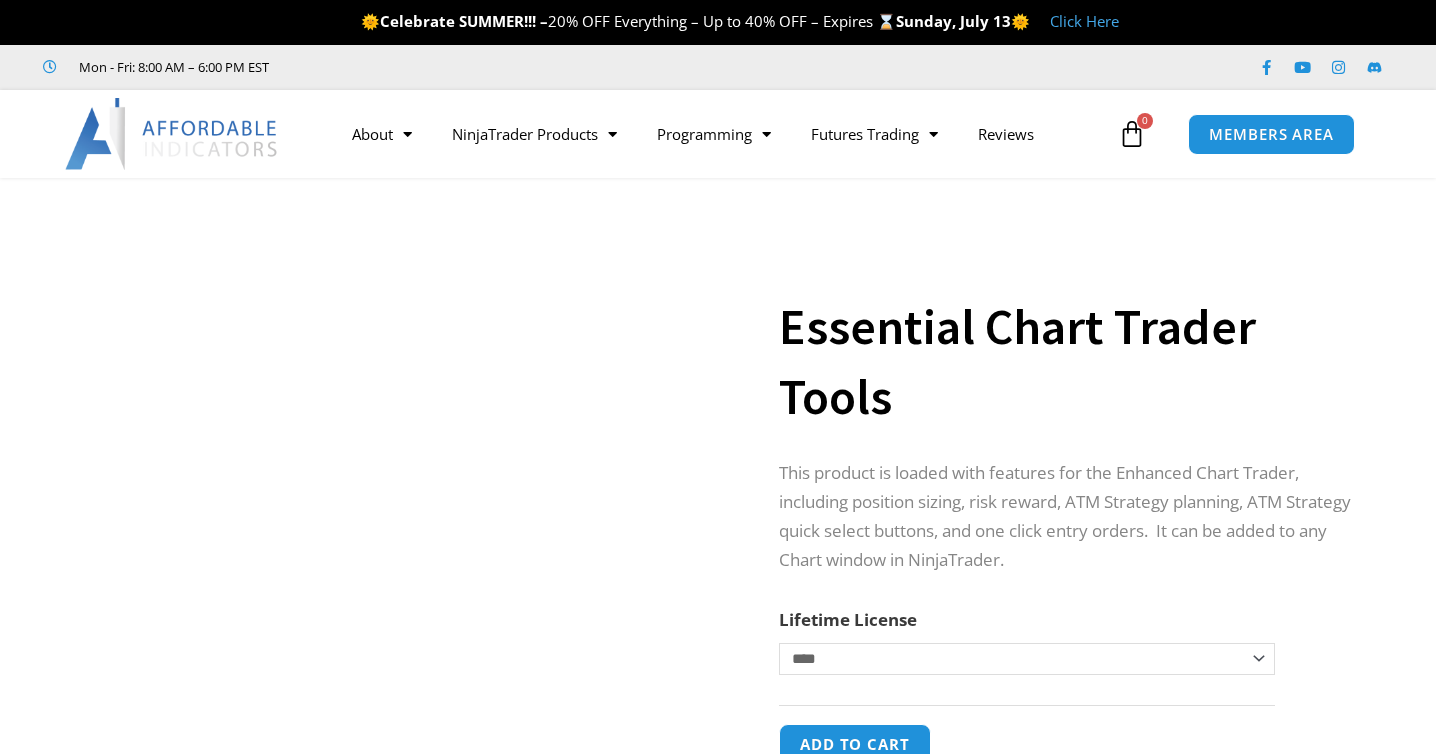 scroll, scrollTop: 0, scrollLeft: 0, axis: both 